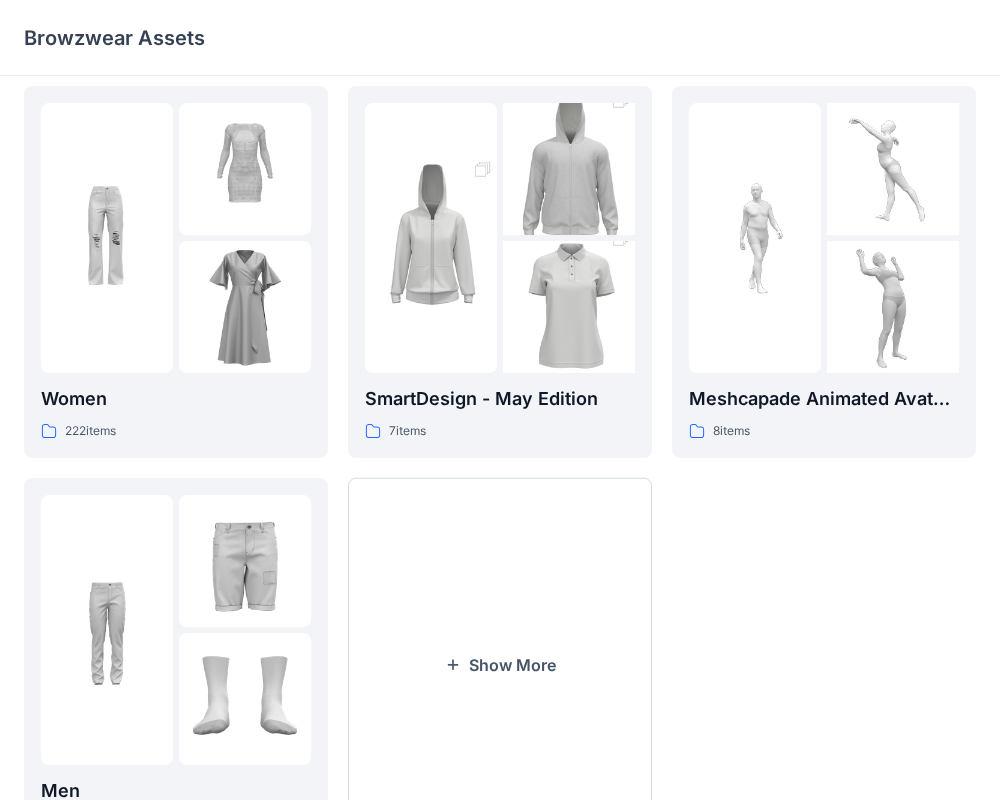 scroll, scrollTop: 513, scrollLeft: 0, axis: vertical 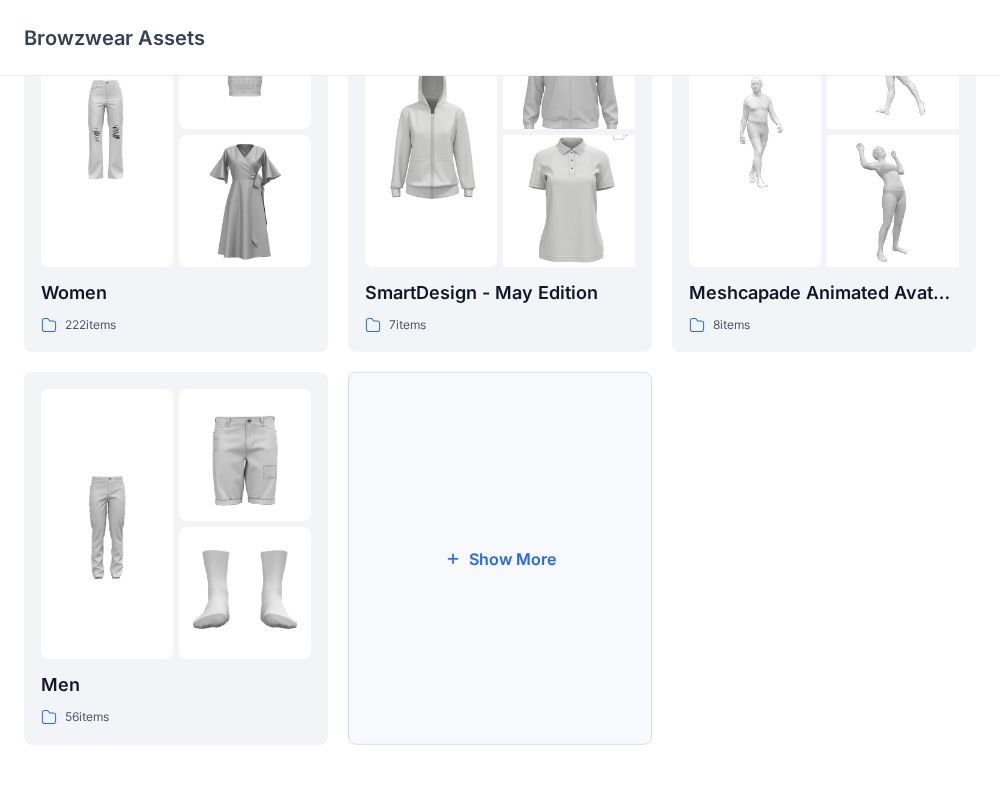click on "Show More" at bounding box center [500, 558] 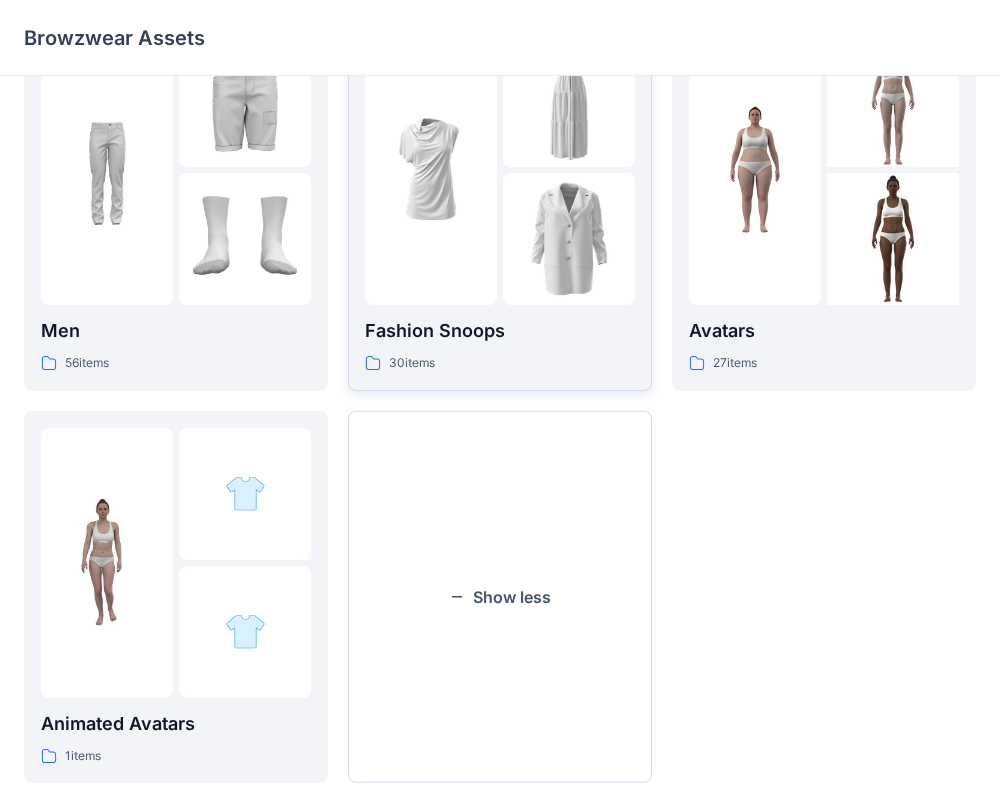 scroll, scrollTop: 906, scrollLeft: 0, axis: vertical 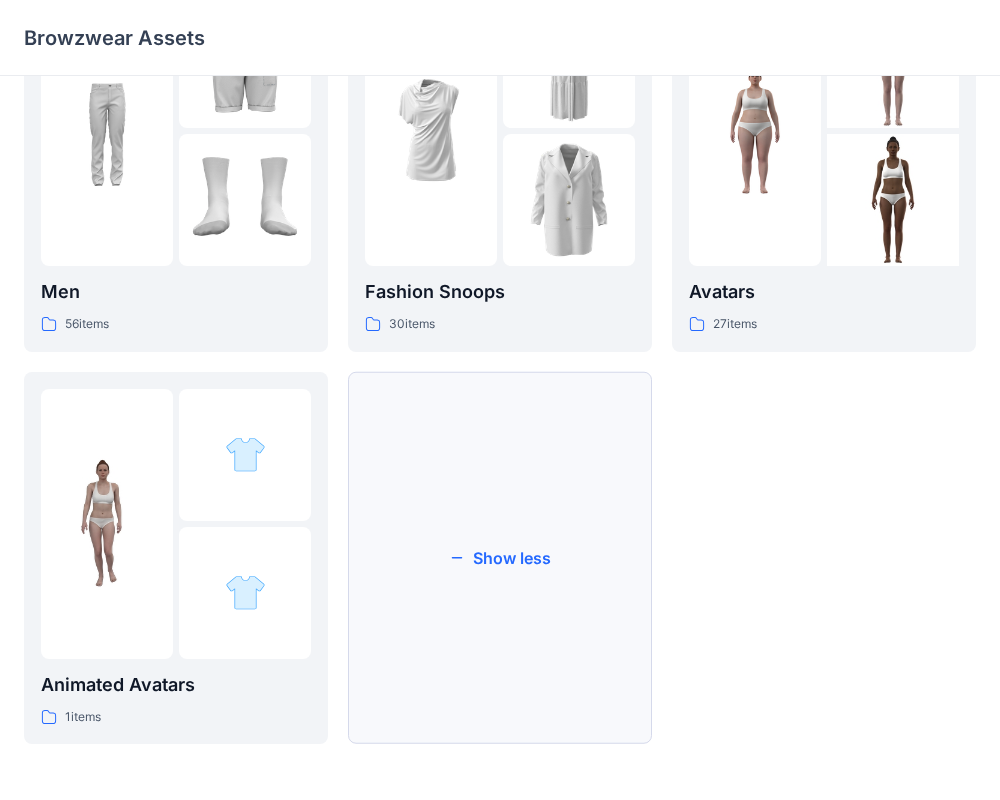 click on "Show less" at bounding box center [500, 558] 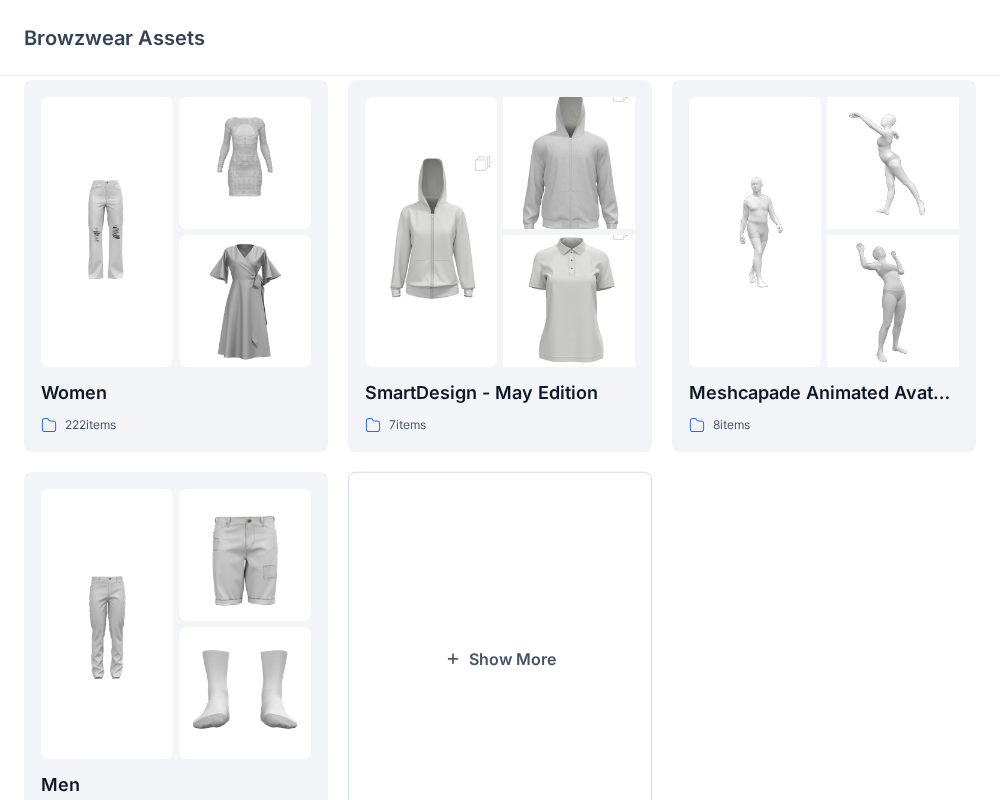 scroll, scrollTop: 333, scrollLeft: 0, axis: vertical 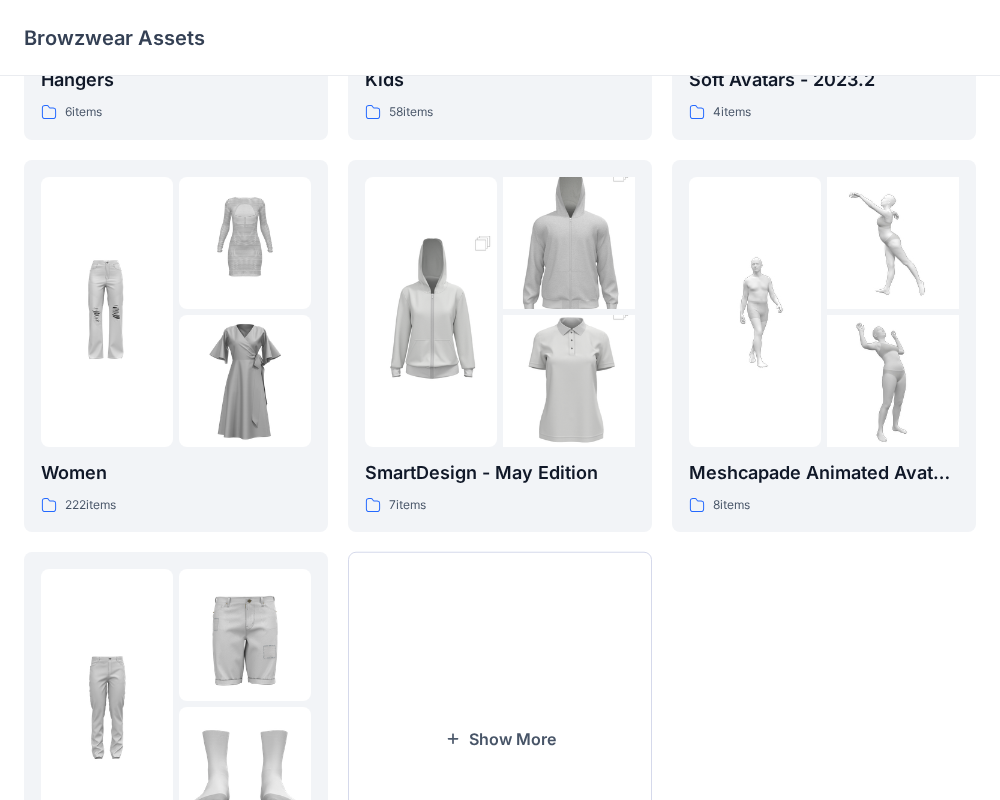 click at bounding box center [245, 381] 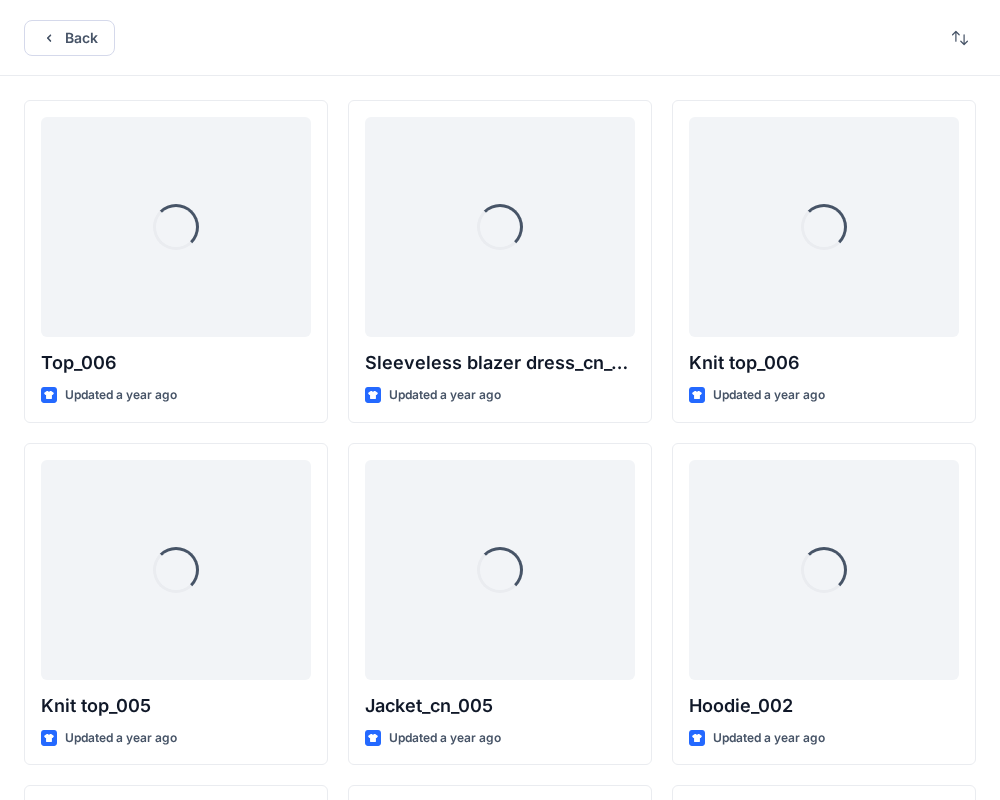 click on "Loading... Top_006 Updated a year ago Loading... Knit top_005 Updated a year ago Loading... Dress_cn_028 Updated a year ago Loading... Down jacket_cn_003 Updated a year ago Loading... Sleeveless blazer dress_cn_001 Updated a year ago Loading... Jacket_cn_005 Updated a year ago Loading... Dress_029 Updated a year ago Loading... Cape_cn_002 Updated a year ago Loading... Knit top_006 Updated a year ago Loading... Hoodie_002 Updated a year ago Loading... Down jacket_cn_004 Updated a year ago Loading... Cape_cn_001 Updated a year ago" at bounding box center (500, 775) 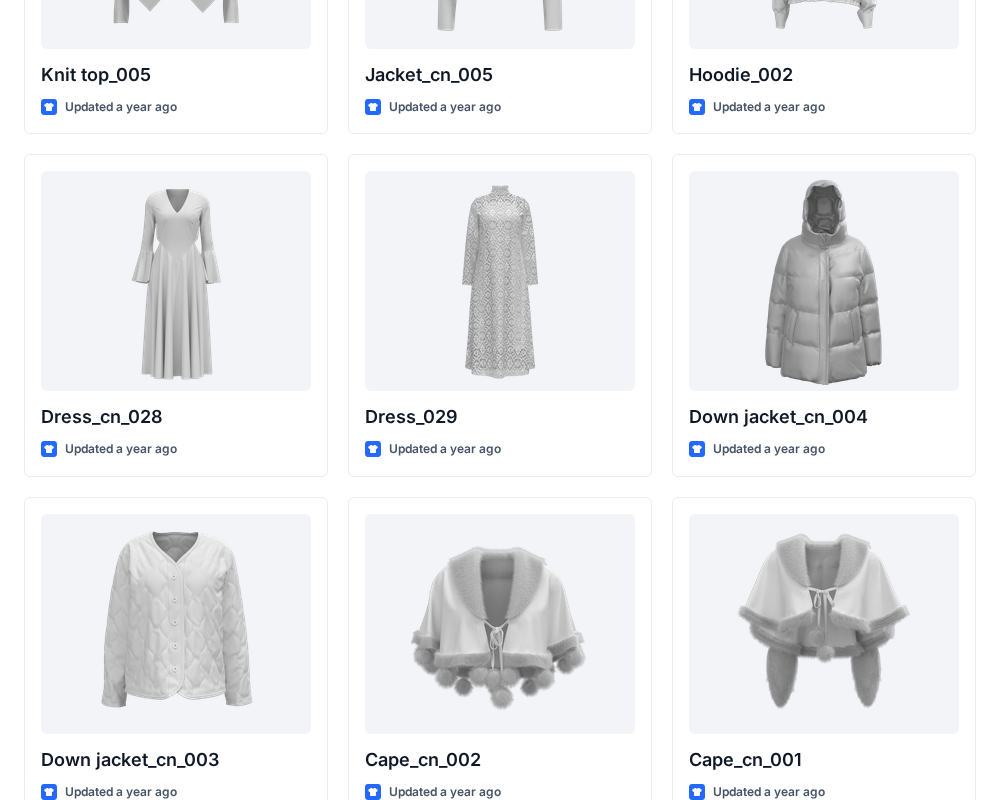 scroll, scrollTop: 628, scrollLeft: 0, axis: vertical 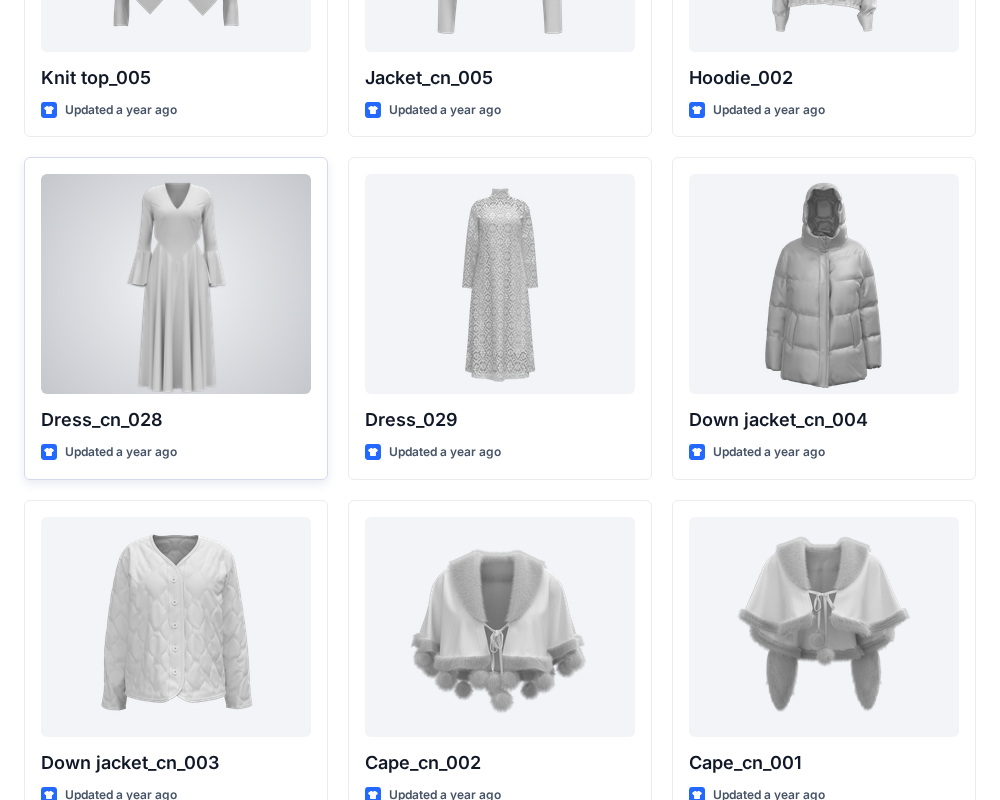 click at bounding box center [176, 284] 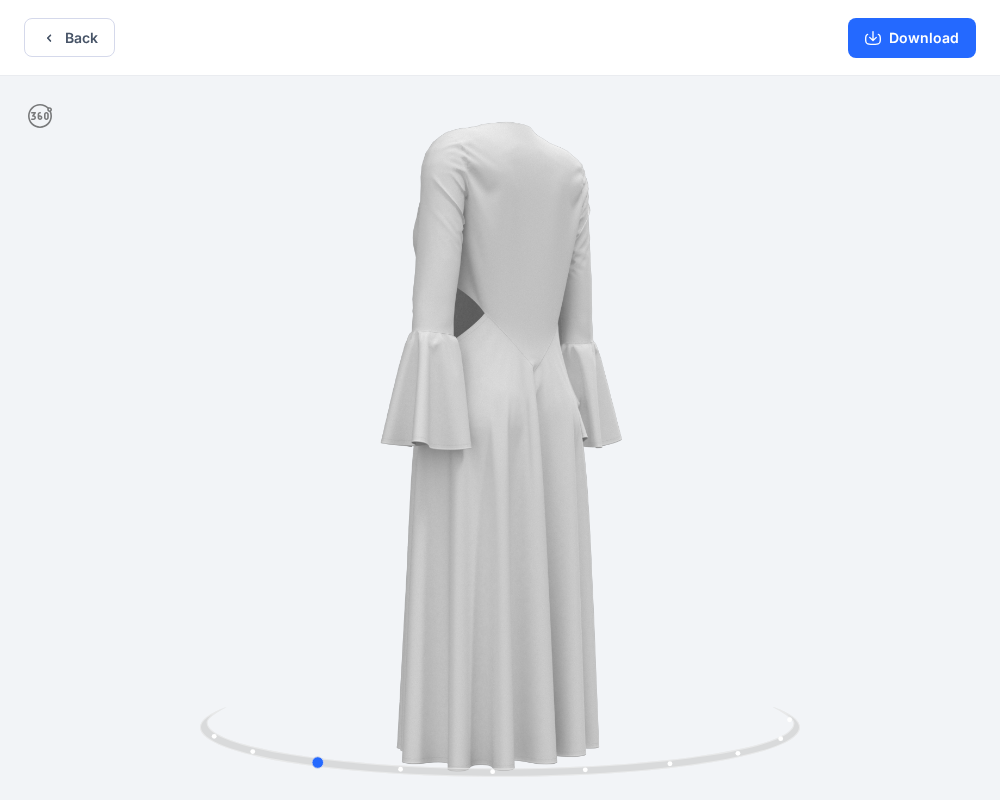 drag, startPoint x: 494, startPoint y: 772, endPoint x: 301, endPoint y: 786, distance: 193.50711 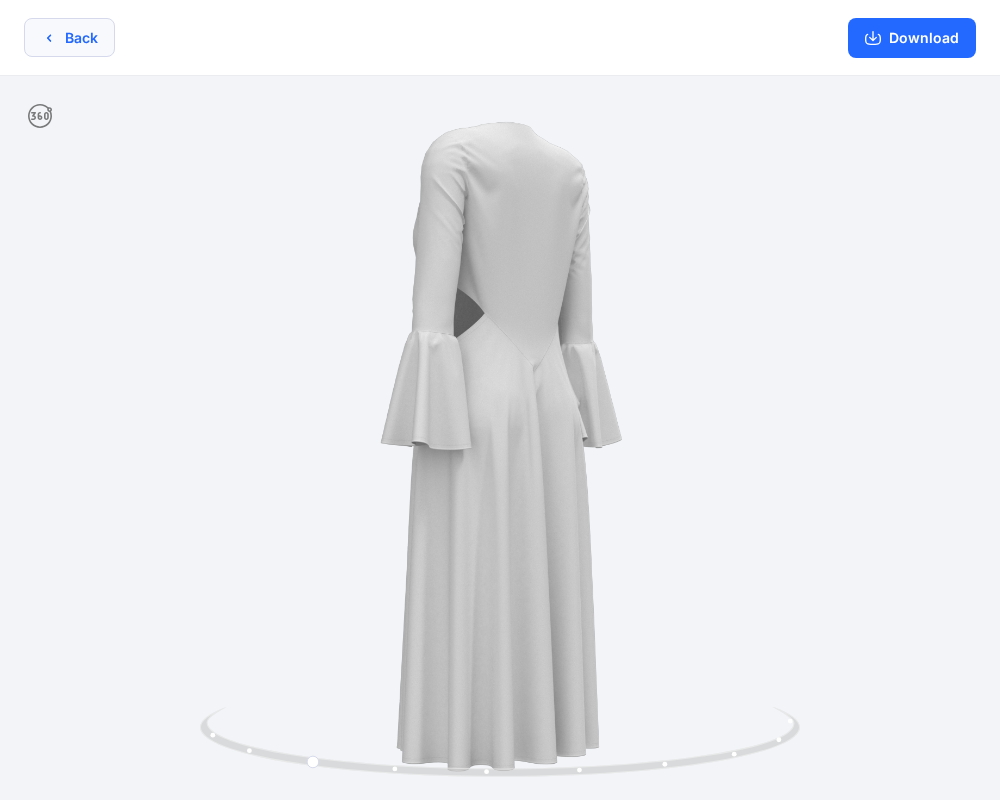 click on "Back" at bounding box center (69, 37) 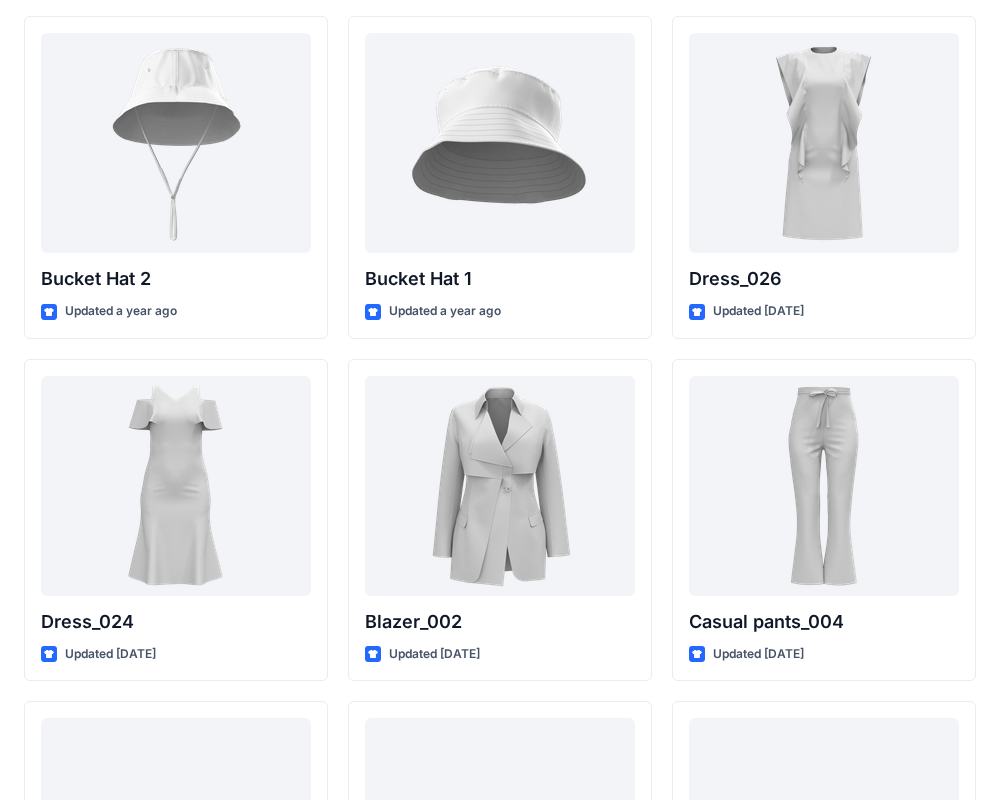 scroll, scrollTop: 1908, scrollLeft: 0, axis: vertical 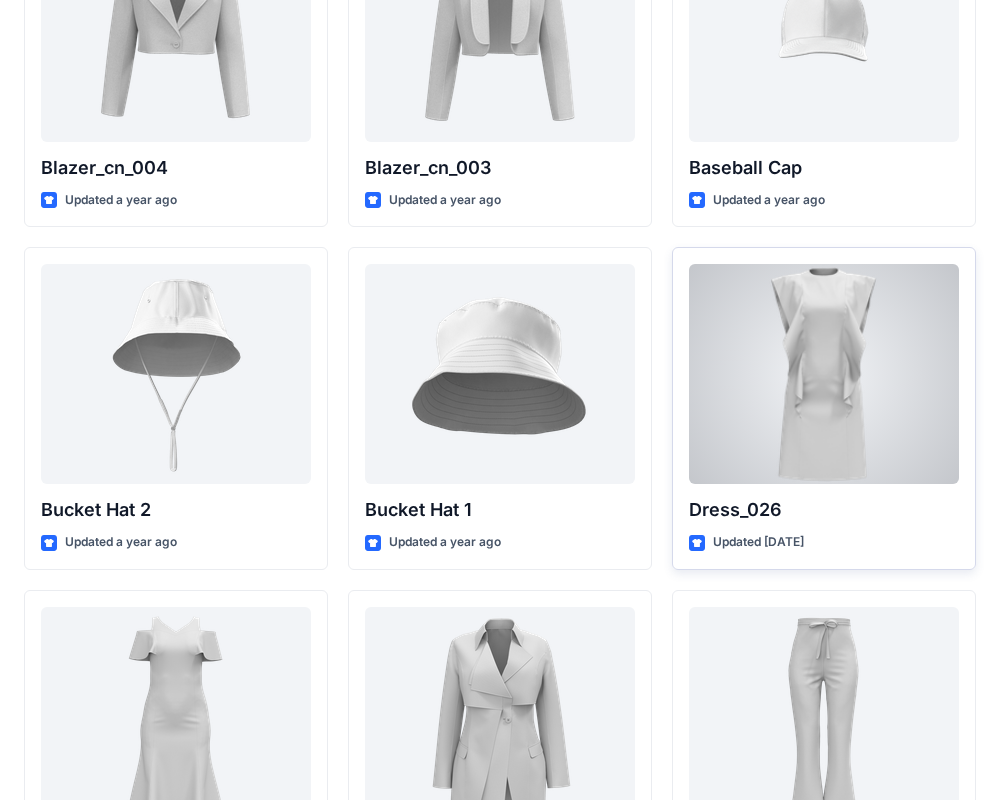 click at bounding box center [824, 374] 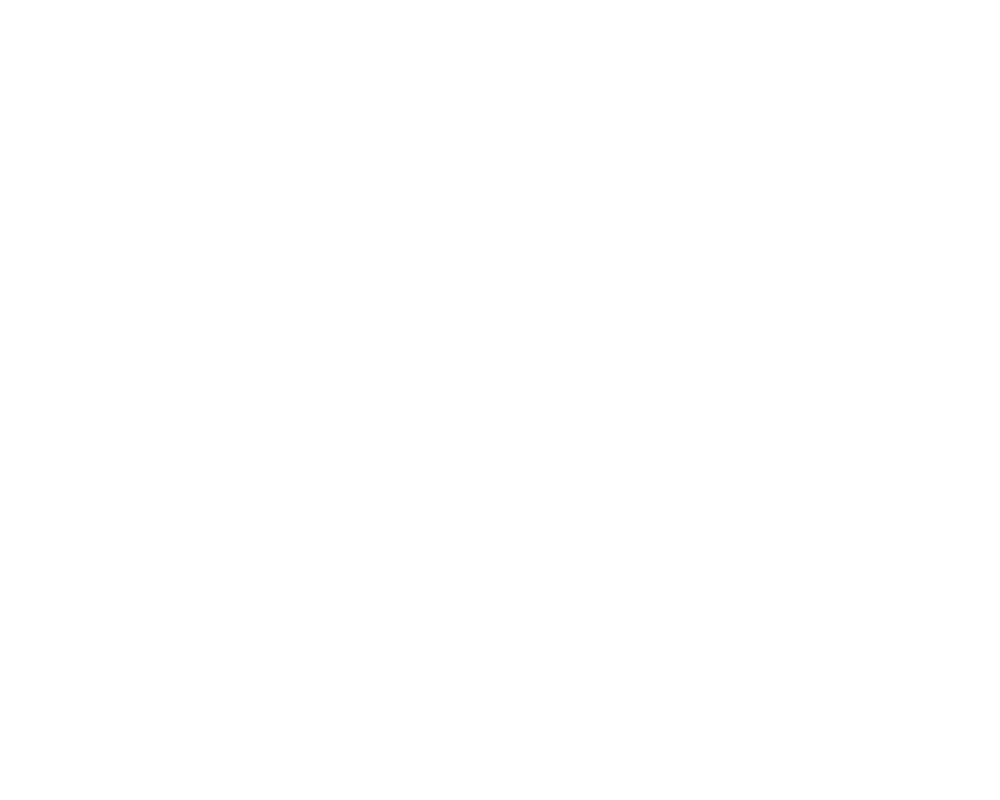 scroll, scrollTop: 0, scrollLeft: 0, axis: both 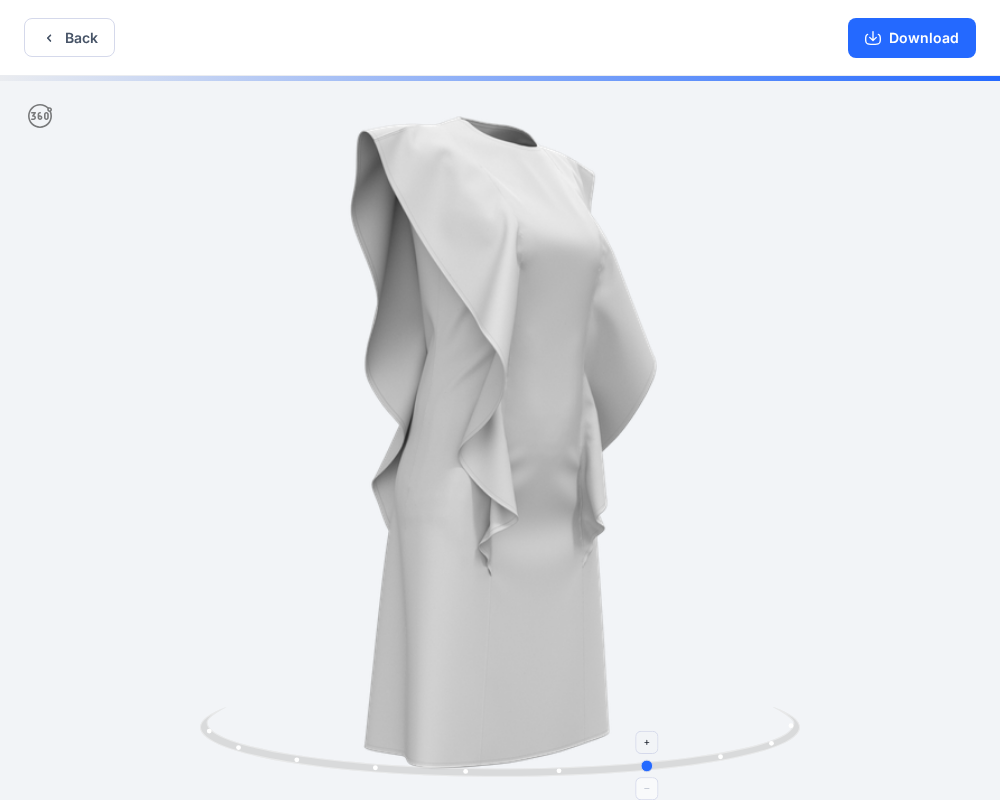 drag, startPoint x: 500, startPoint y: 769, endPoint x: 664, endPoint y: 750, distance: 165.09694 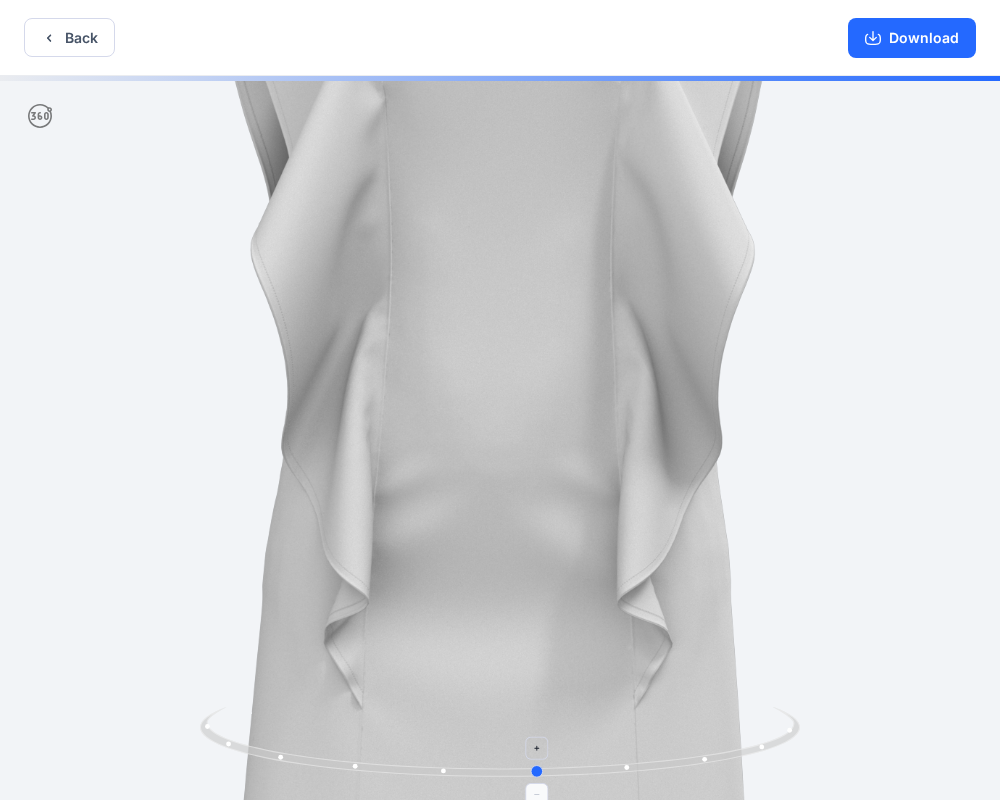 drag, startPoint x: 478, startPoint y: 776, endPoint x: 351, endPoint y: 770, distance: 127.141655 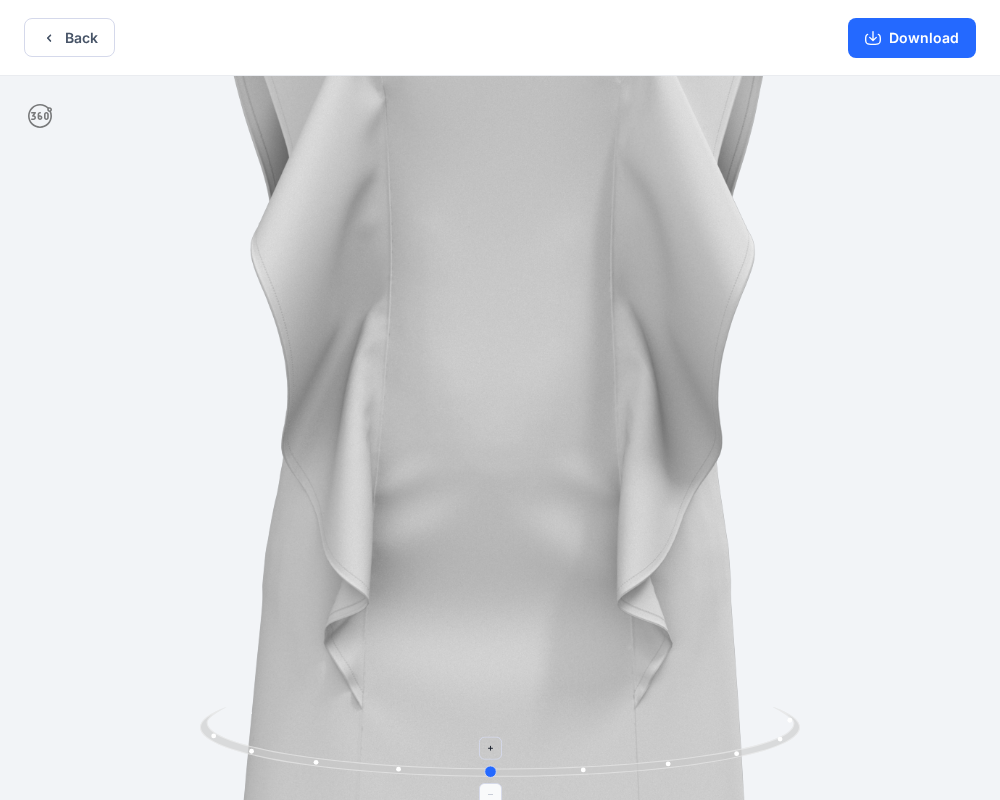 drag, startPoint x: 540, startPoint y: 764, endPoint x: 491, endPoint y: 765, distance: 49.010204 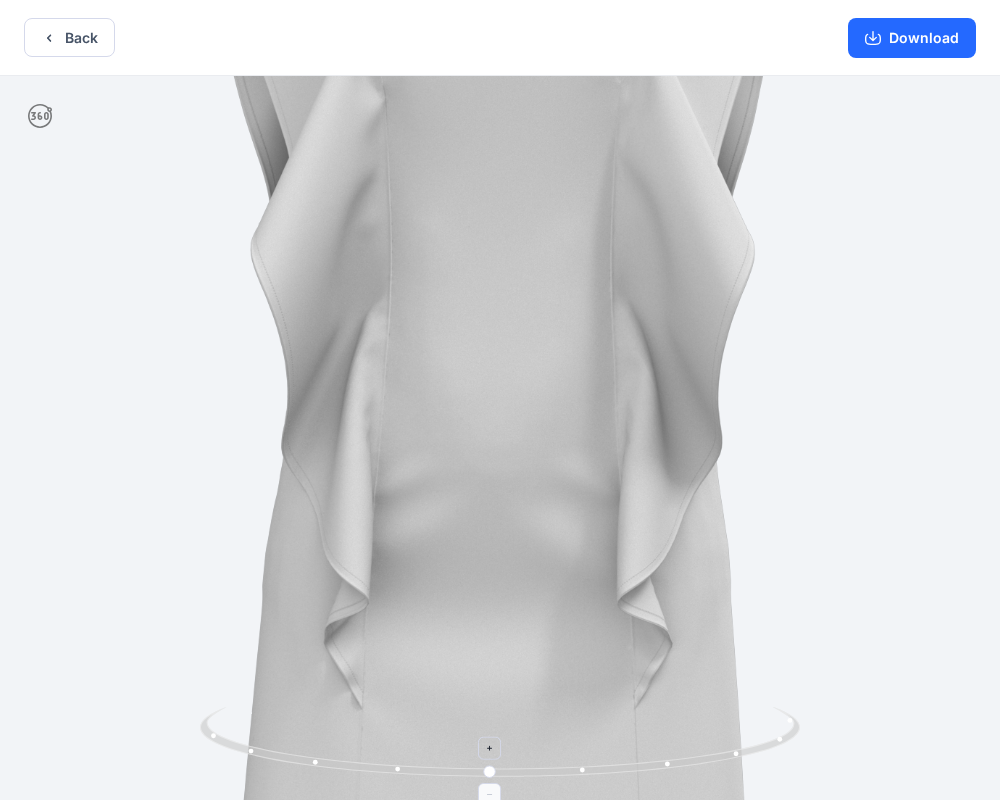 click 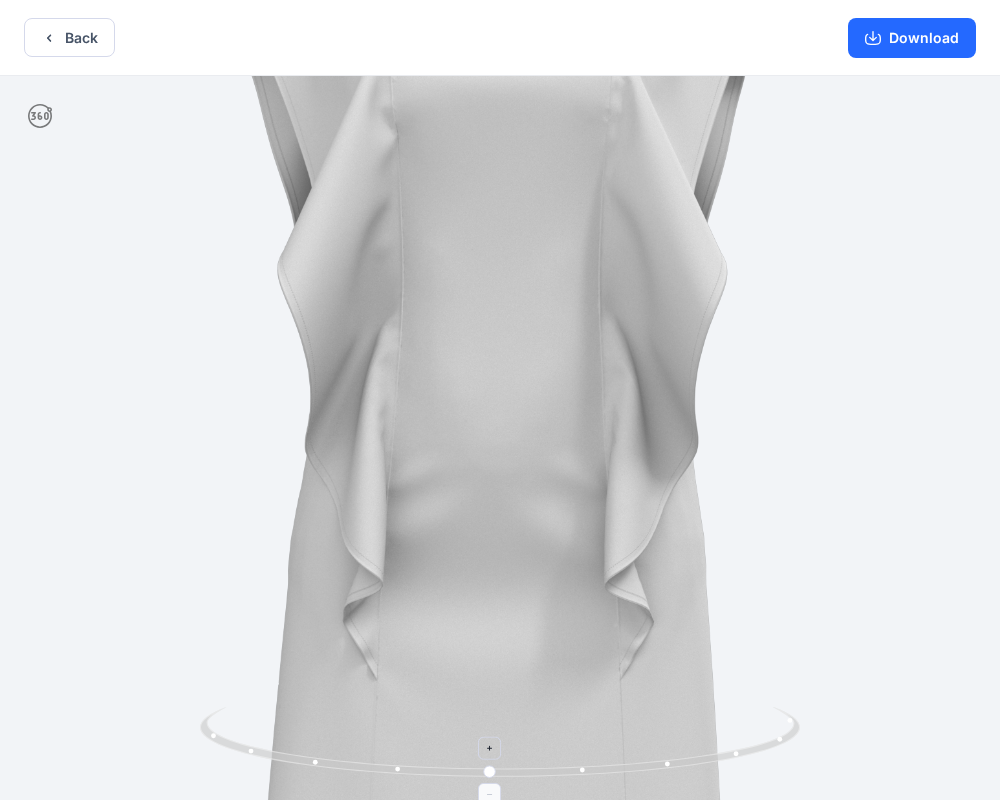 click 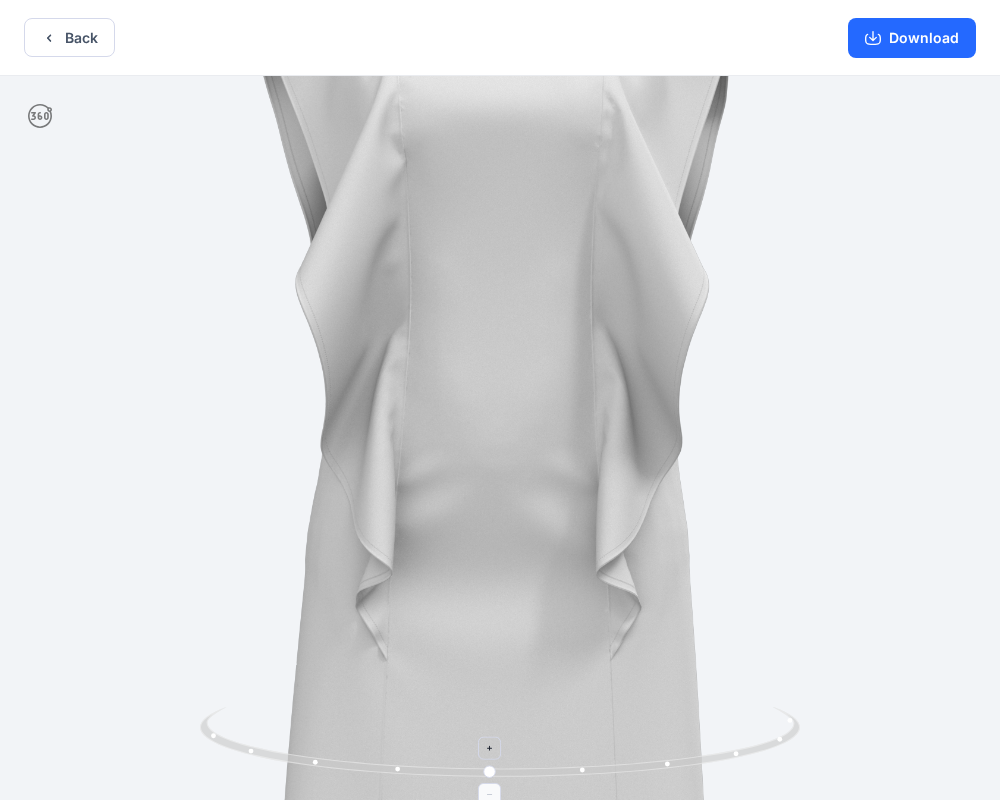 click 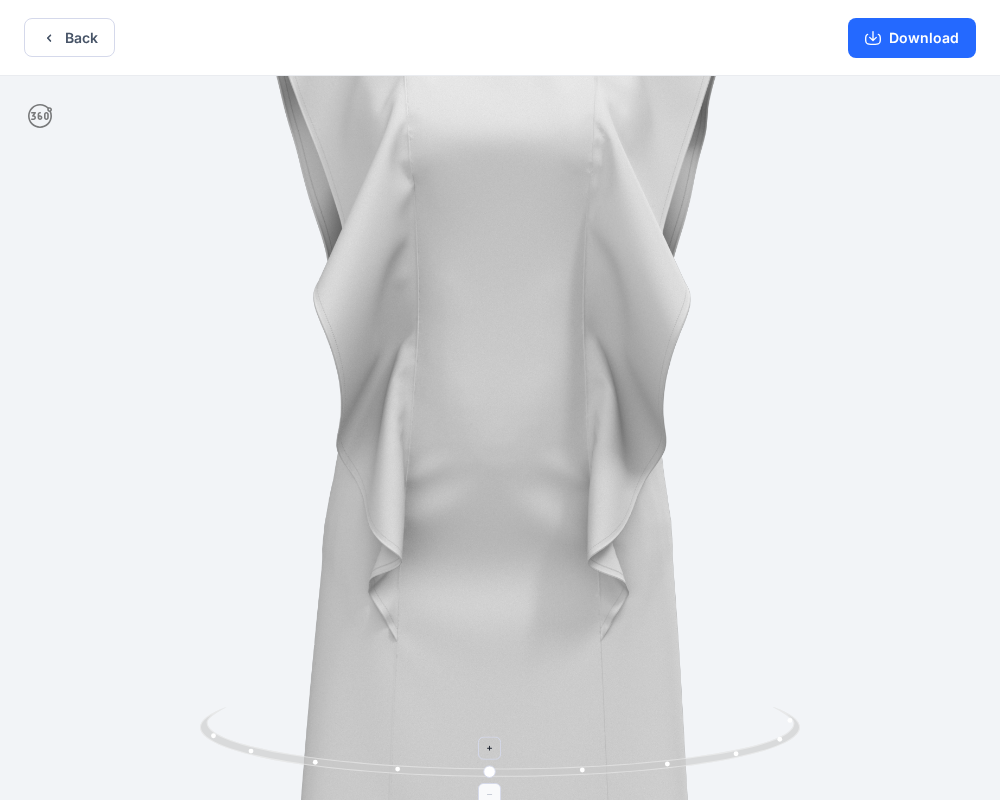 click 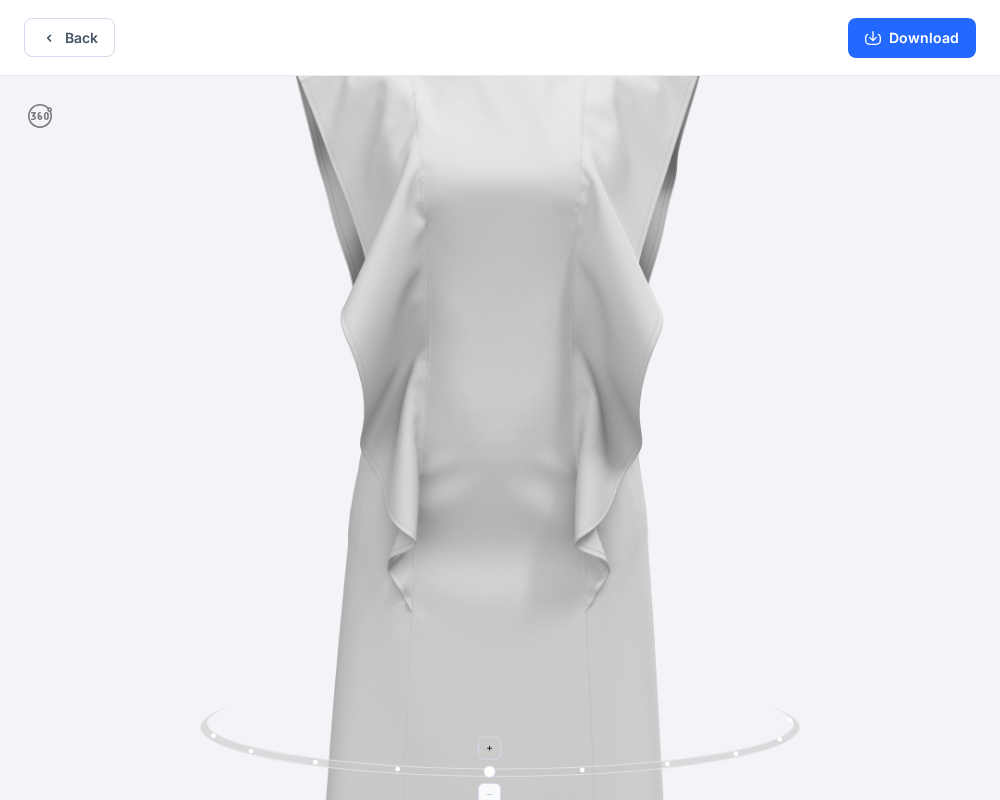 click 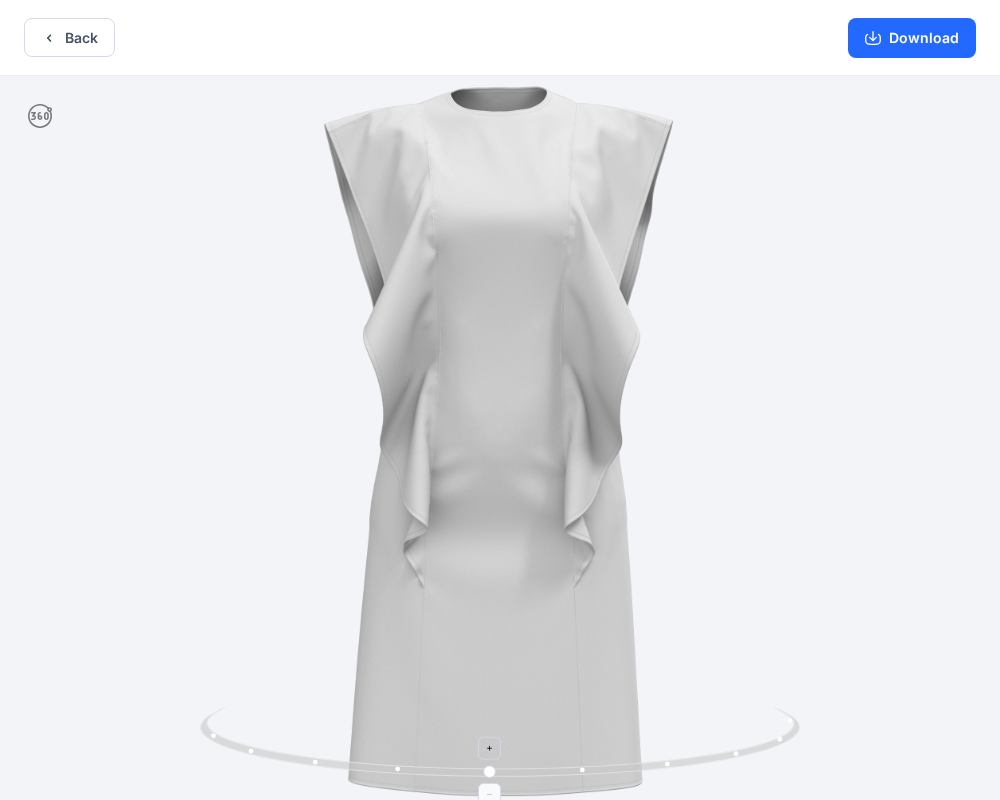 click 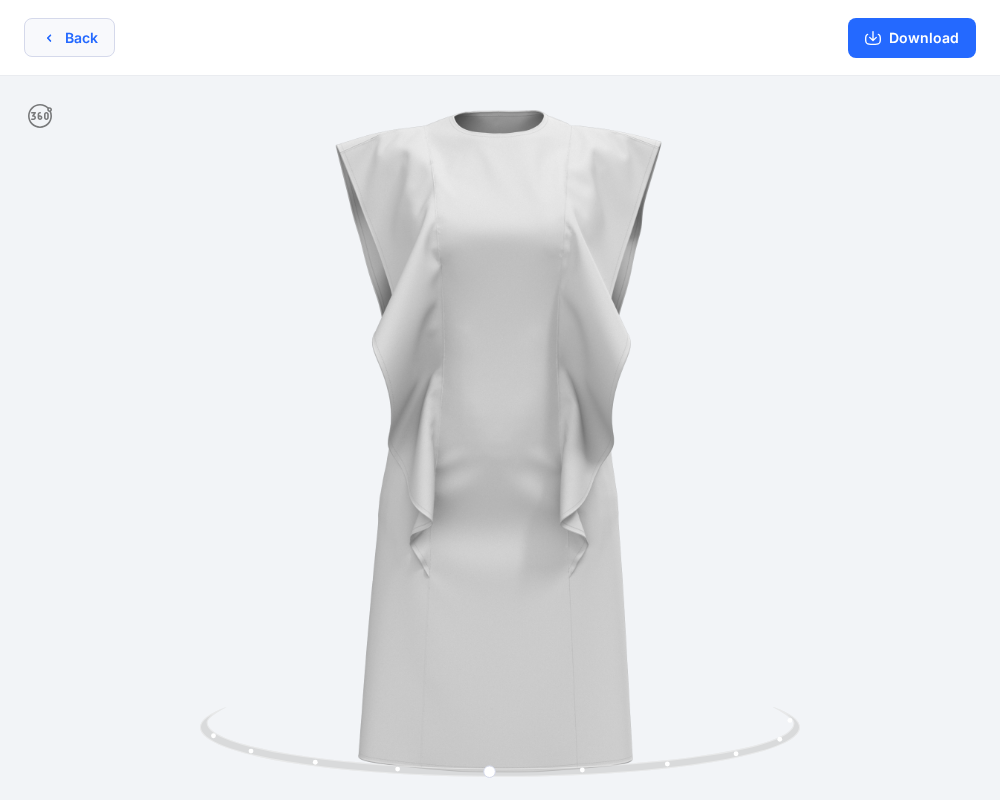 click on "Back" at bounding box center [69, 37] 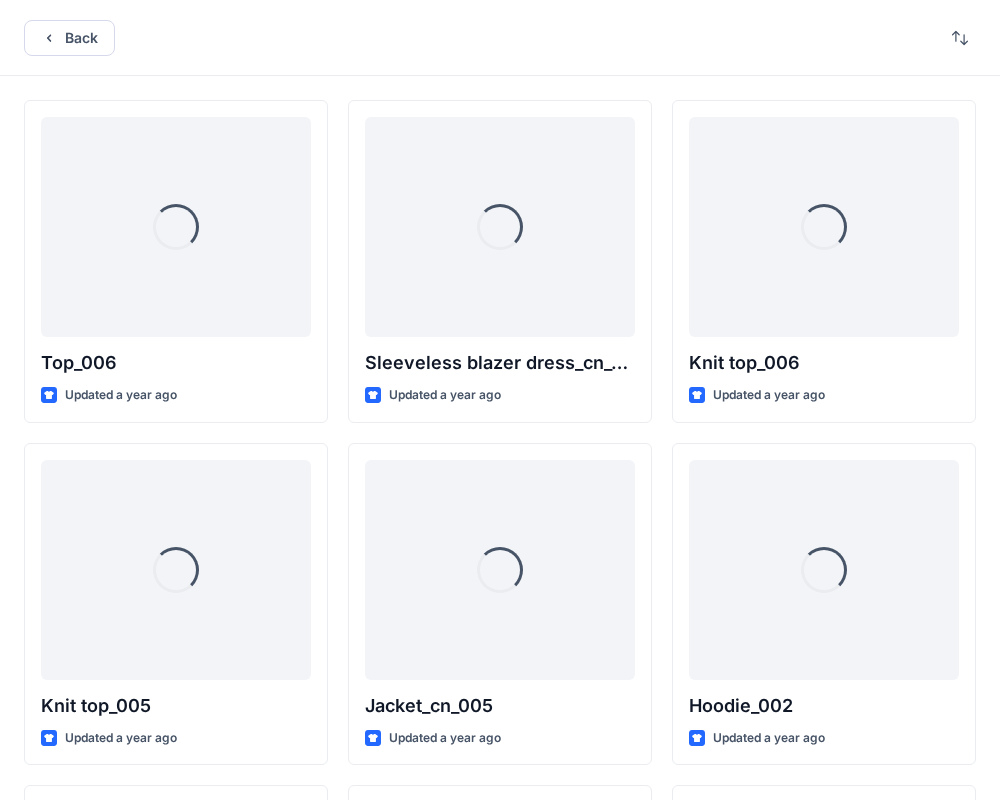 scroll, scrollTop: 1908, scrollLeft: 0, axis: vertical 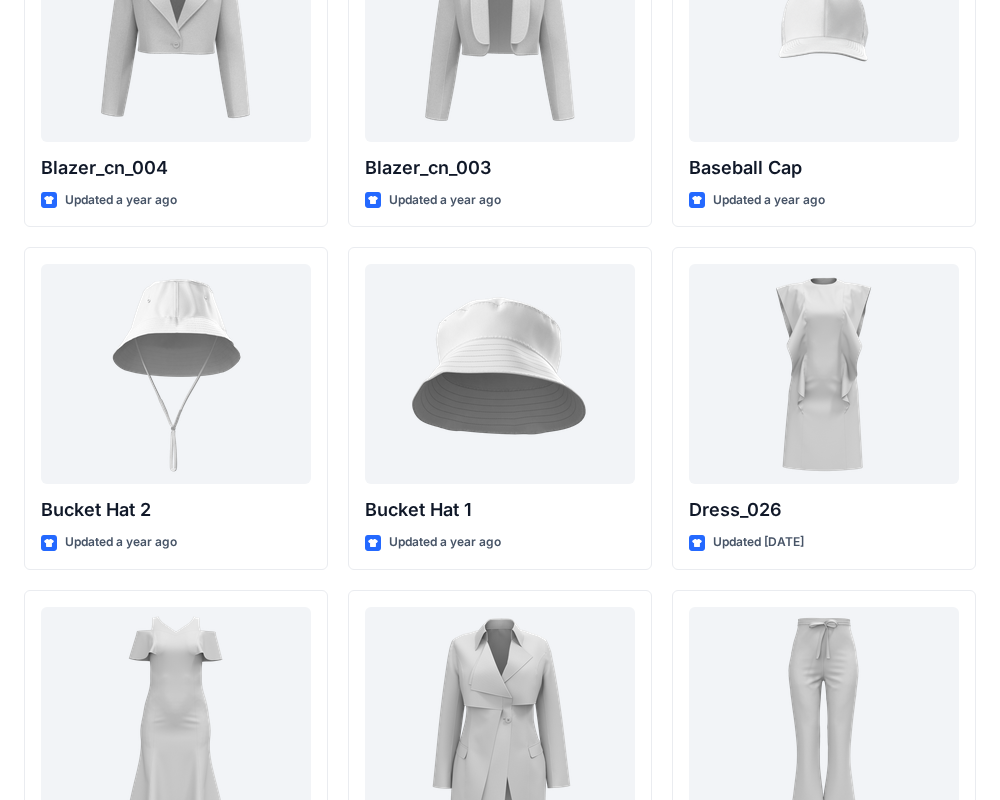 click on "Top_006 Updated a year ago Knit top_005 Updated a year ago Dress_cn_028 Updated a year ago Down jacket_cn_003 Updated a year ago Bra_cn_002 Updated a year ago Blazer_cn_004 Updated a year ago Bucket Hat 2 Updated a year ago Dress_024 Updated [DATE] Coat_001 Updated [DATE] Dress_012 Updated [DATE] Dress_015 Updated [DATE] Dress_018 Updated [DATE] Sleeveless blazer dress_cn_001 Updated a year ago Jacket_cn_005 Updated a year ago Dress_029 Updated a year ago Cape_cn_002 Updated a year ago Blazer_cn_006 Updated a year ago Blazer_cn_003 Updated a year ago Bucket Hat 1 Updated a year ago Blazer_002 Updated [DATE] Downjacket_002 Updated [DATE] Dress_013 Updated [DATE] Dress_016 Updated [DATE] Dress_019 Updated [DATE] Knit top_006 Updated a year ago Hoodie_002 Updated a year ago Down jacket_cn_004 Updated a year ago Cape_cn_001 Updated a year ago Blazer_cn_005 Updated a year ago Baseball Cap Updated a year ago Dress_026 Updated [DATE] Casual pants_004 Dress_011" at bounding box center [500, 237] 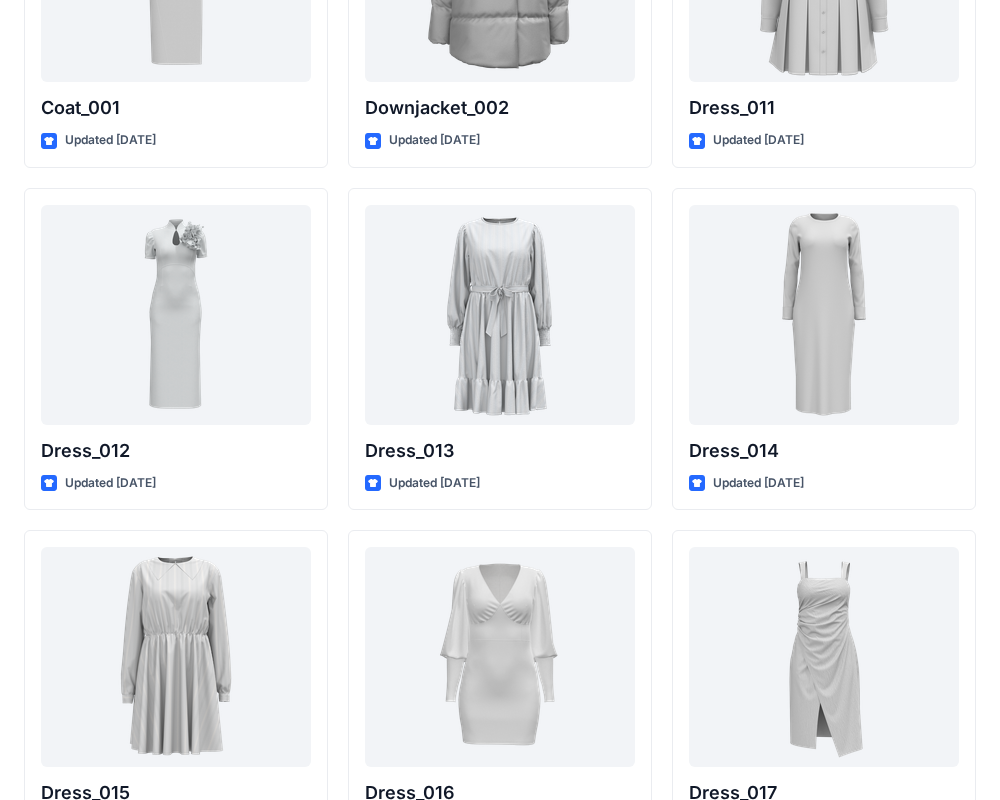 scroll, scrollTop: 3085, scrollLeft: 0, axis: vertical 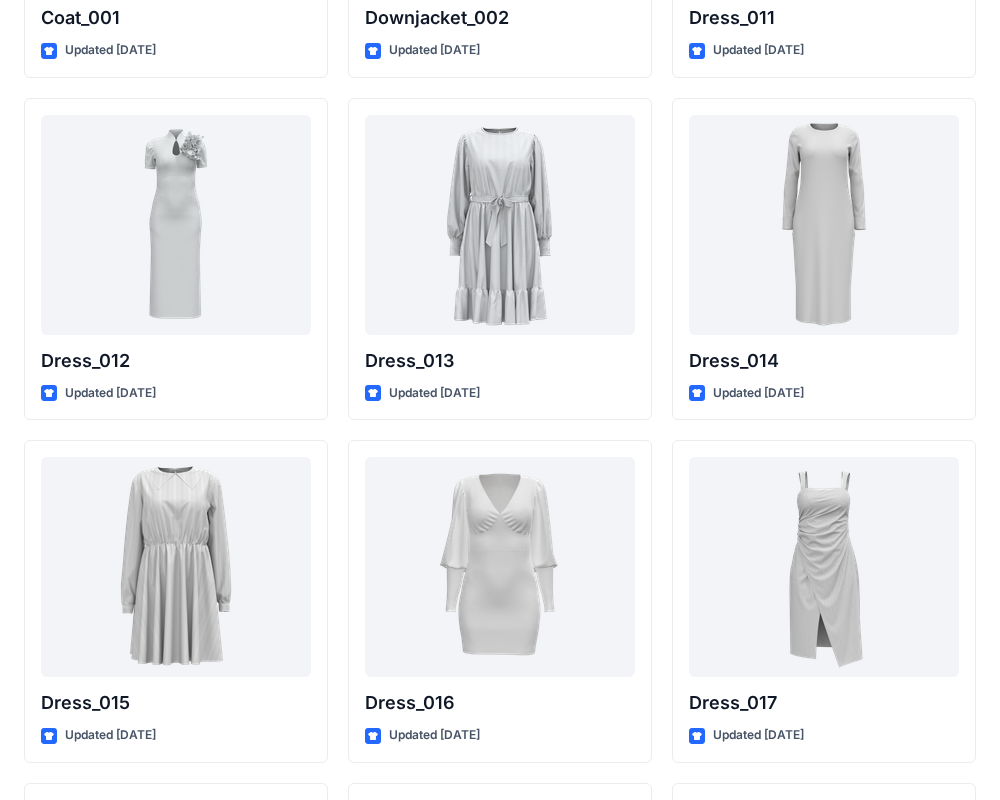click on "Top_006 Updated a year ago Knit top_005 Updated a year ago Dress_cn_028 Updated a year ago Down jacket_cn_003 Updated a year ago Bra_cn_002 Updated a year ago Blazer_cn_004 Updated a year ago Bucket Hat 2 Updated a year ago Dress_024 Updated [DATE] Coat_001 Updated [DATE] Dress_012 Updated [DATE] Dress_015 Updated [DATE] Dress_018 Updated [DATE] Sleeveless blazer dress_cn_001 Updated a year ago Jacket_cn_005 Updated a year ago Dress_029 Updated a year ago Cape_cn_002 Updated a year ago Blazer_cn_006 Updated a year ago Blazer_cn_003 Updated a year ago Bucket Hat 1 Updated a year ago Blazer_002 Updated [DATE] Downjacket_002 Updated [DATE] Dress_013 Updated [DATE] Dress_016 Updated [DATE] Dress_019 Updated [DATE] Knit top_006 Updated a year ago Hoodie_002 Updated a year ago Down jacket_cn_004 Updated a year ago Cape_cn_001 Updated a year ago Blazer_cn_005 Updated a year ago Baseball Cap Updated a year ago Dress_026 Updated [DATE] Casual pants_004 Dress_011" at bounding box center (500, -940) 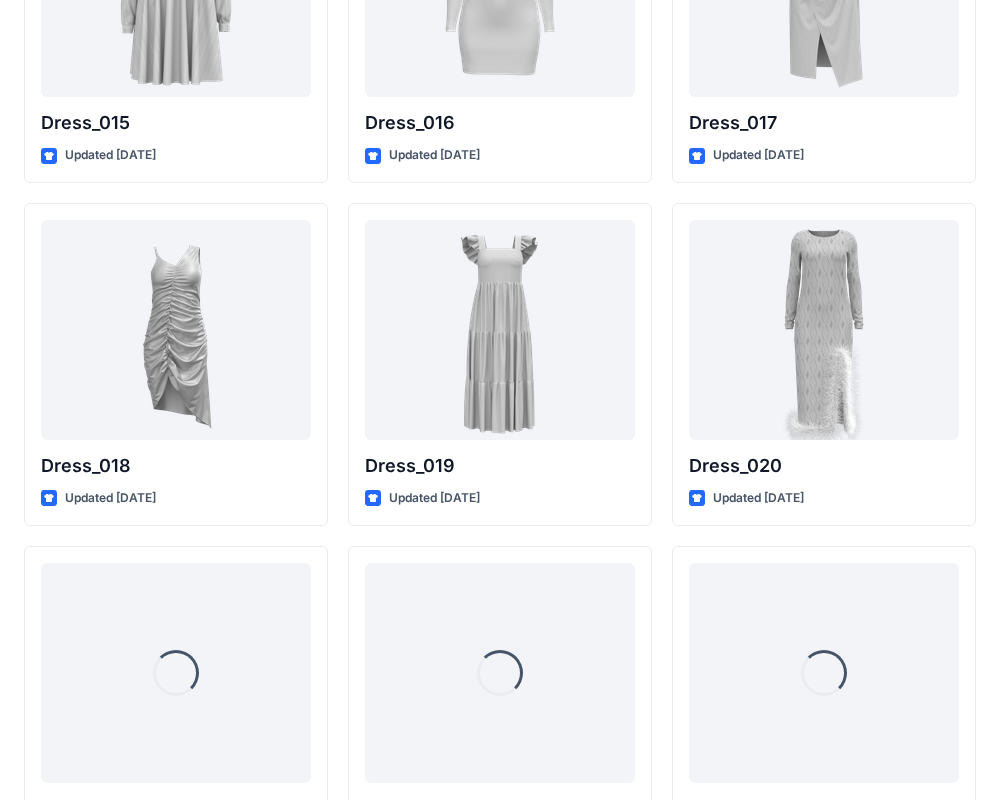 scroll, scrollTop: 3669, scrollLeft: 0, axis: vertical 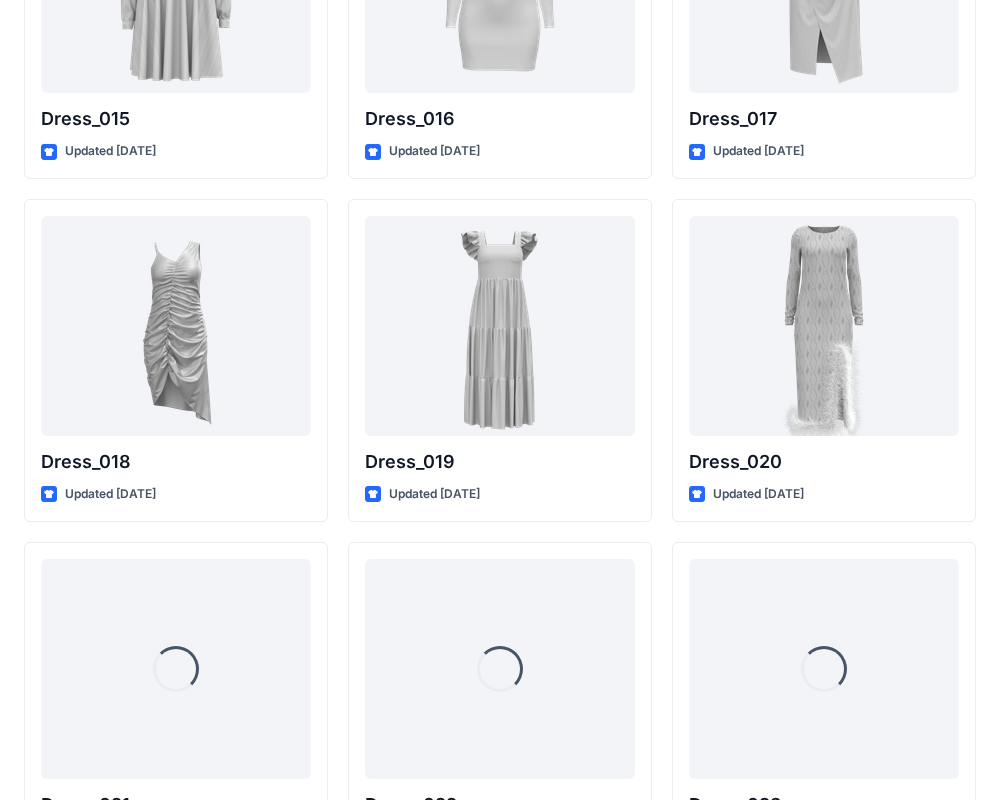 click on "Top_006 Updated a year ago Knit top_005 Updated a year ago Dress_cn_028 Updated a year ago Down jacket_cn_003 Updated a year ago Bra_cn_002 Updated a year ago Blazer_cn_004 Updated a year ago Bucket Hat 2 Updated a year ago Dress_024 Updated [DATE] Coat_001 Updated [DATE] Dress_012 Updated [DATE] Dress_015 Updated [DATE] Dress_018 Updated [DATE] Loading... Dress_021 Updated [DATE] Loading... Dress_025 Updated [DATE] Loading... Jacket_003 Updated [DATE] Loading... Jeans_003 Updated [DATE] Sleeveless blazer dress_cn_001 Updated a year ago Jacket_cn_005 Updated a year ago Dress_029 Updated a year ago Cape_cn_002 Updated a year ago Blazer_cn_006 Updated a year ago Blazer_cn_003 Updated a year ago Bucket Hat 1 Updated a year ago Blazer_002 Updated [DATE] Downjacket_002 Updated [DATE] Dress_013 Updated [DATE] Dress_016 Updated [DATE] Dress_019 Updated [DATE] Loading... Dress_022 Updated [DATE] Loading... Dress_027 Updated [DATE]" at bounding box center [500, -839] 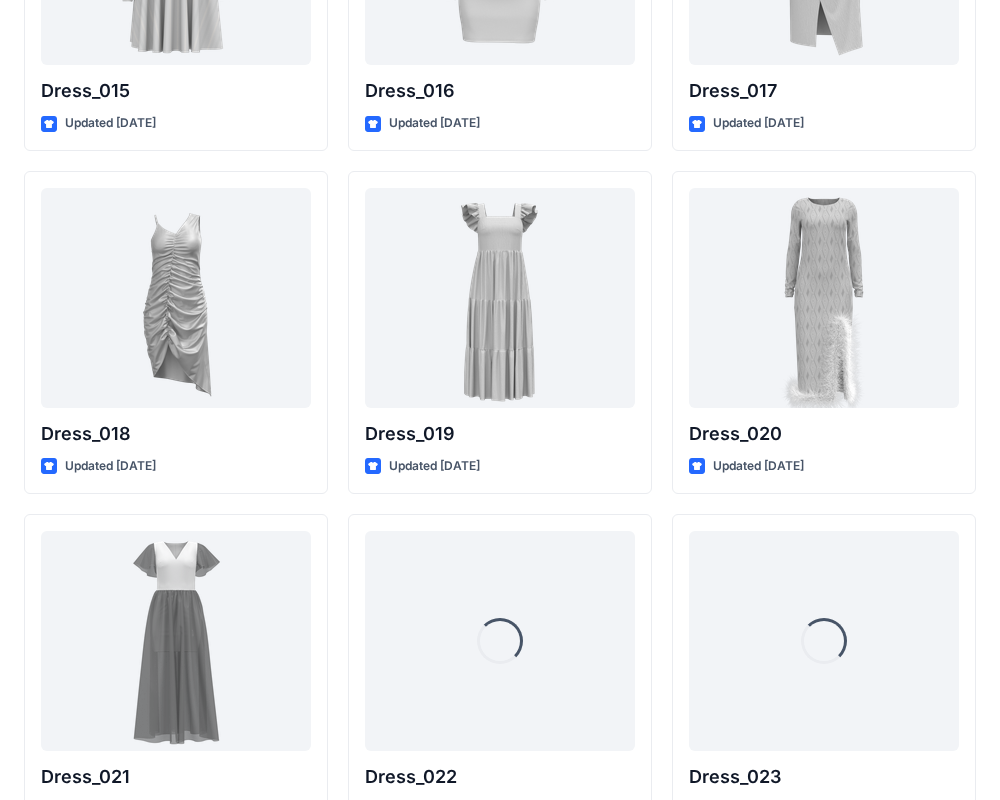 scroll, scrollTop: 3705, scrollLeft: 0, axis: vertical 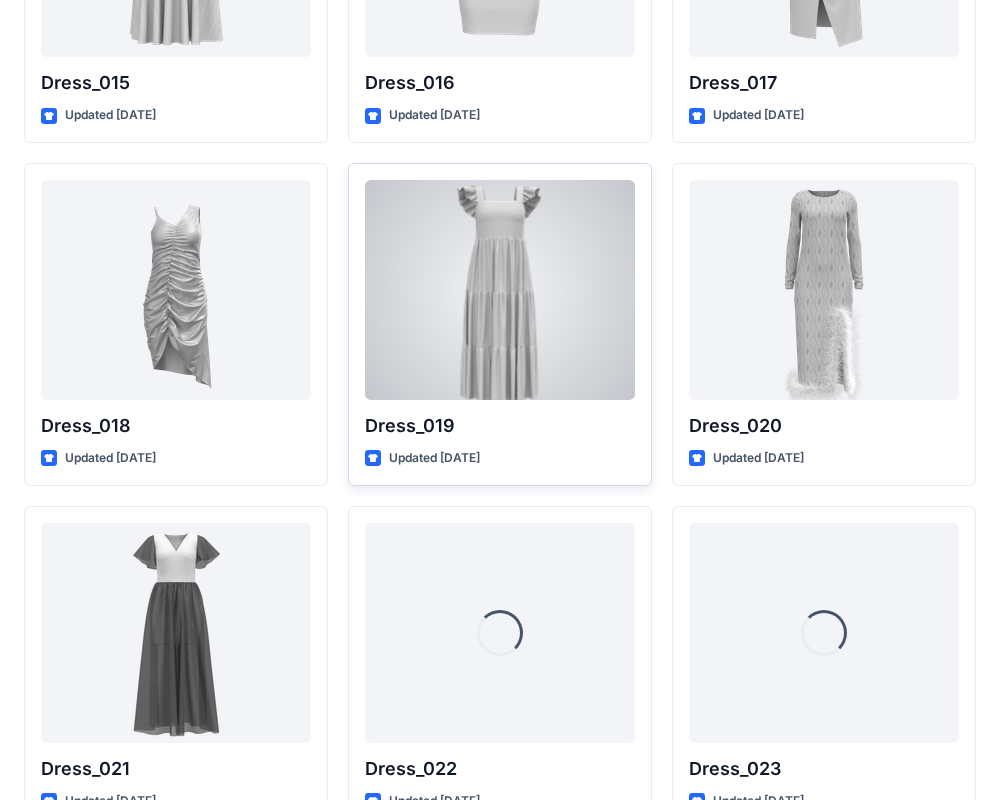click at bounding box center [500, 290] 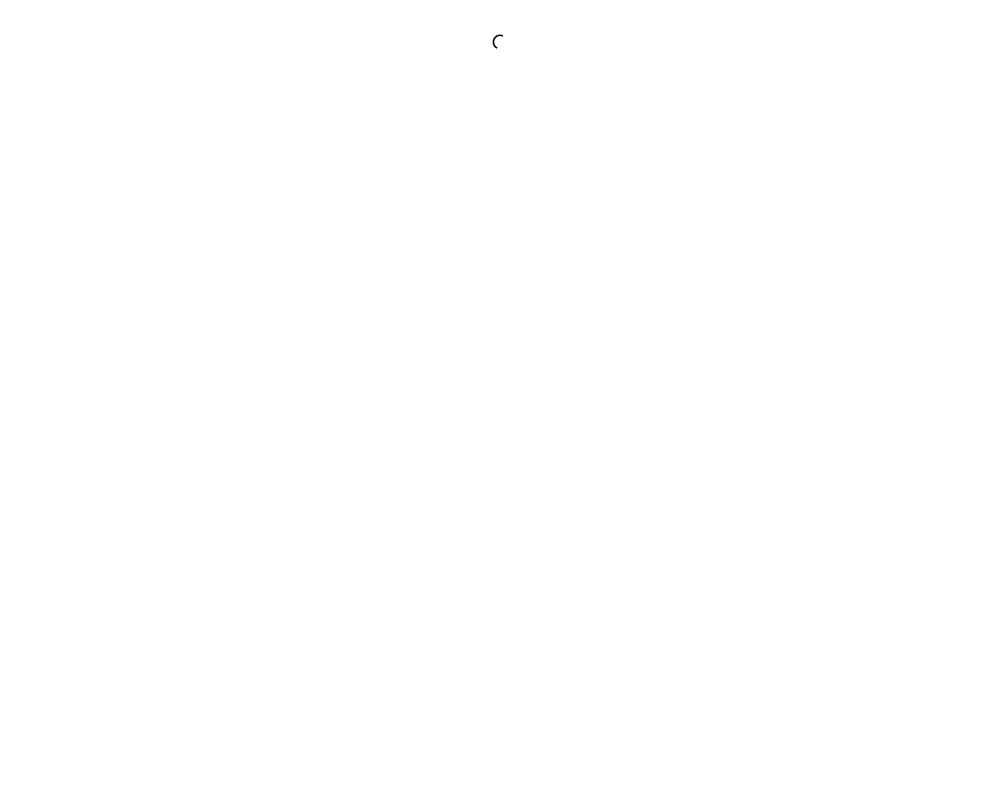 scroll, scrollTop: 0, scrollLeft: 0, axis: both 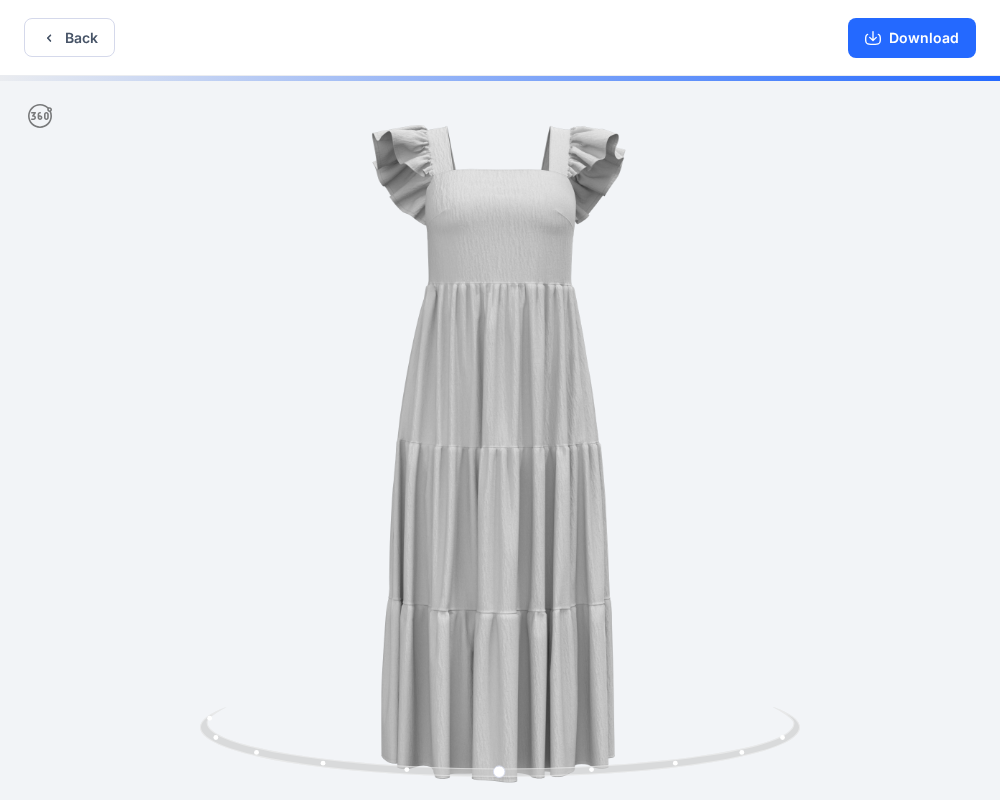click at bounding box center (500, 440) 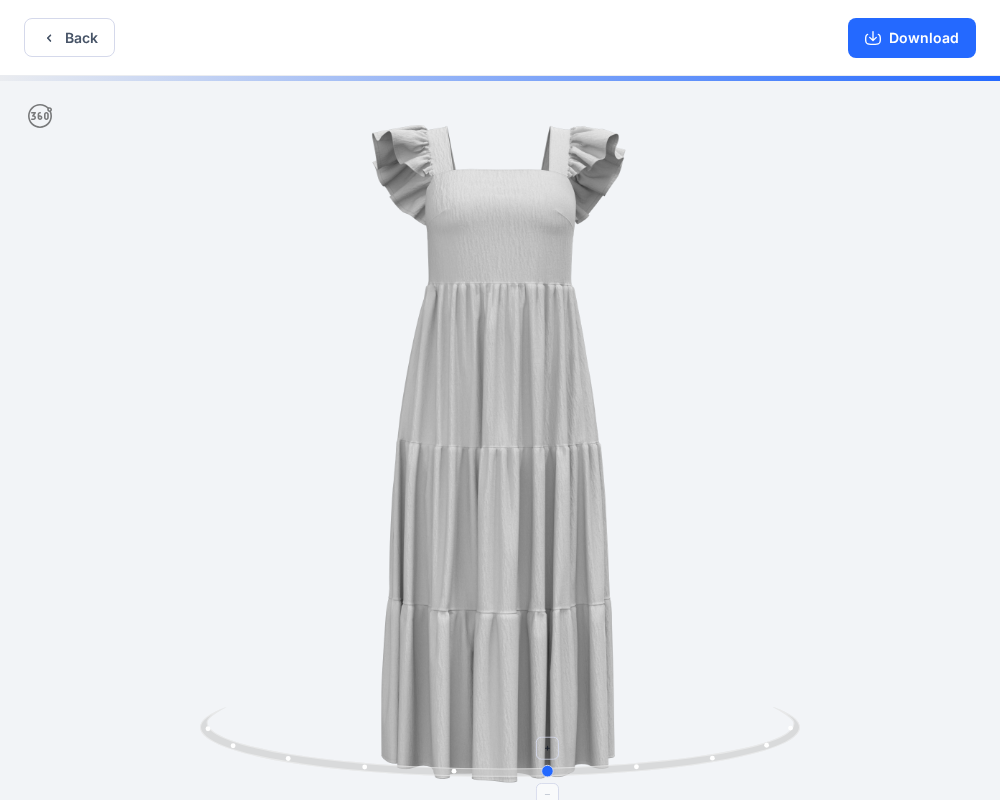 drag, startPoint x: 507, startPoint y: 774, endPoint x: 556, endPoint y: 738, distance: 60.80296 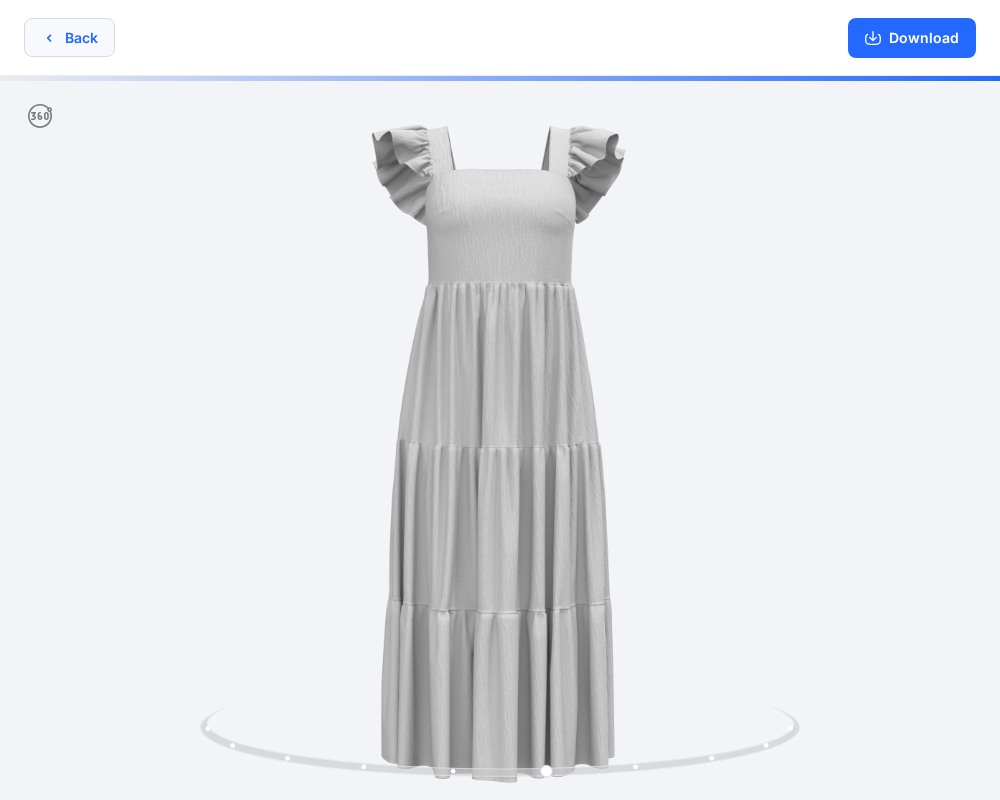 click on "Back" at bounding box center [69, 37] 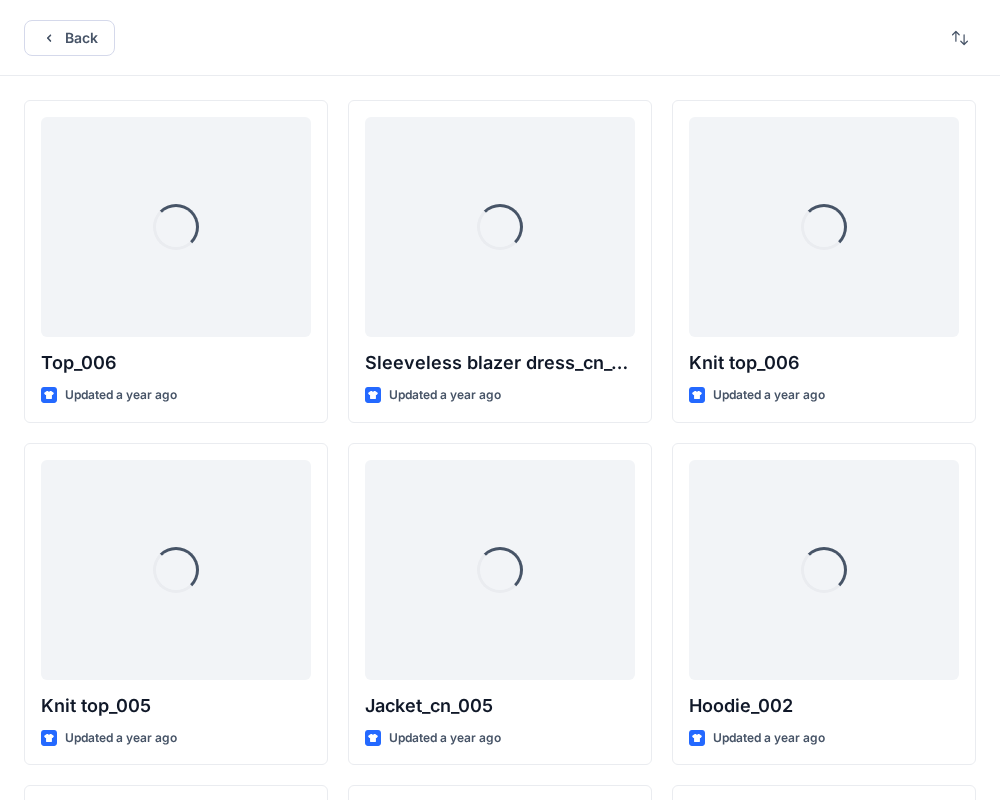 scroll, scrollTop: 3705, scrollLeft: 0, axis: vertical 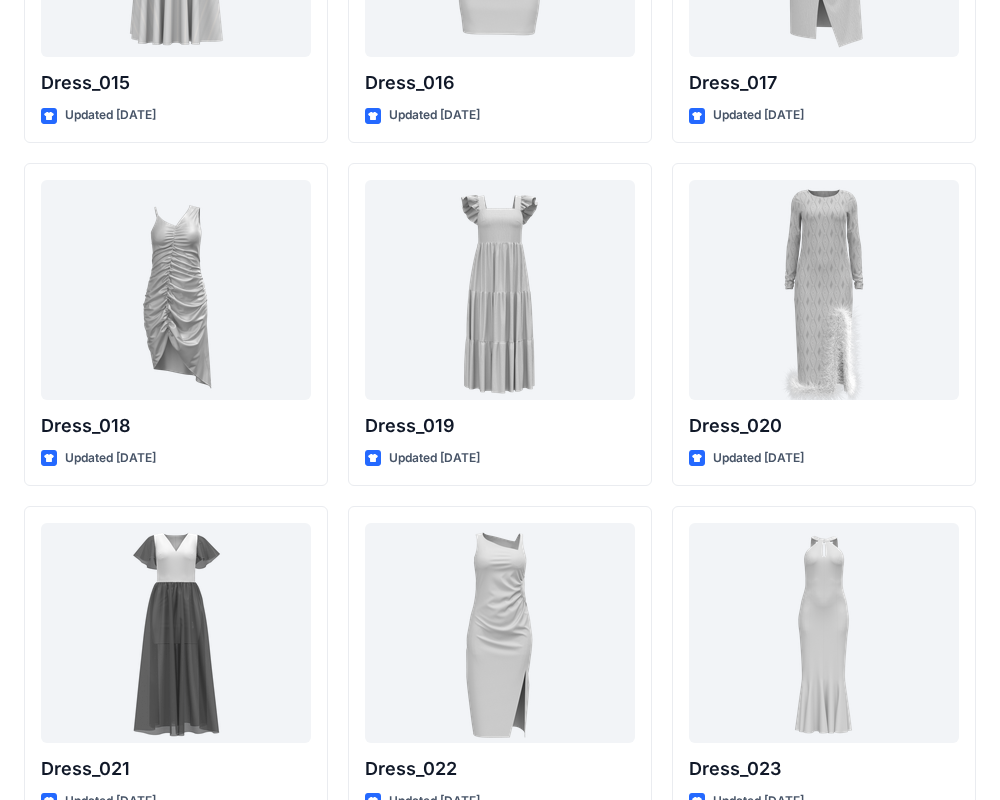click on "Top_006 Updated a year ago Knit top_005 Updated a year ago Dress_cn_028 Updated a year ago Down jacket_cn_003 Updated a year ago Bra_cn_002 Updated a year ago Blazer_cn_004 Updated a year ago Bucket Hat 2 Updated a year ago Dress_024 Updated [DATE] Coat_001 Updated [DATE] Dress_012 Updated [DATE] Dress_015 Updated [DATE] Dress_018 Updated [DATE] Dress_021 Updated [DATE] Dress_025 Updated [DATE] Jacket_003 Updated [DATE] Jeans_003 Updated [DATE] Sleeveless blazer dress_cn_001 Updated a year ago Jacket_cn_005 Updated a year ago Dress_029 Updated a year ago Cape_cn_002 Updated a year ago Blazer_cn_006 Updated a year ago Blazer_cn_003 Updated a year ago Bucket Hat 1 Updated a year ago Blazer_002 Updated [DATE] Downjacket_002 Updated [DATE] Dress_013 Updated [DATE] Dress_016 Updated [DATE] Dress_019 Updated [DATE] Dress_022 Updated [DATE] Dress_027 Updated [DATE] Jacket_004 Updated [DATE] Knit top_002 Updated [DATE] Dress_026" at bounding box center [500, -875] 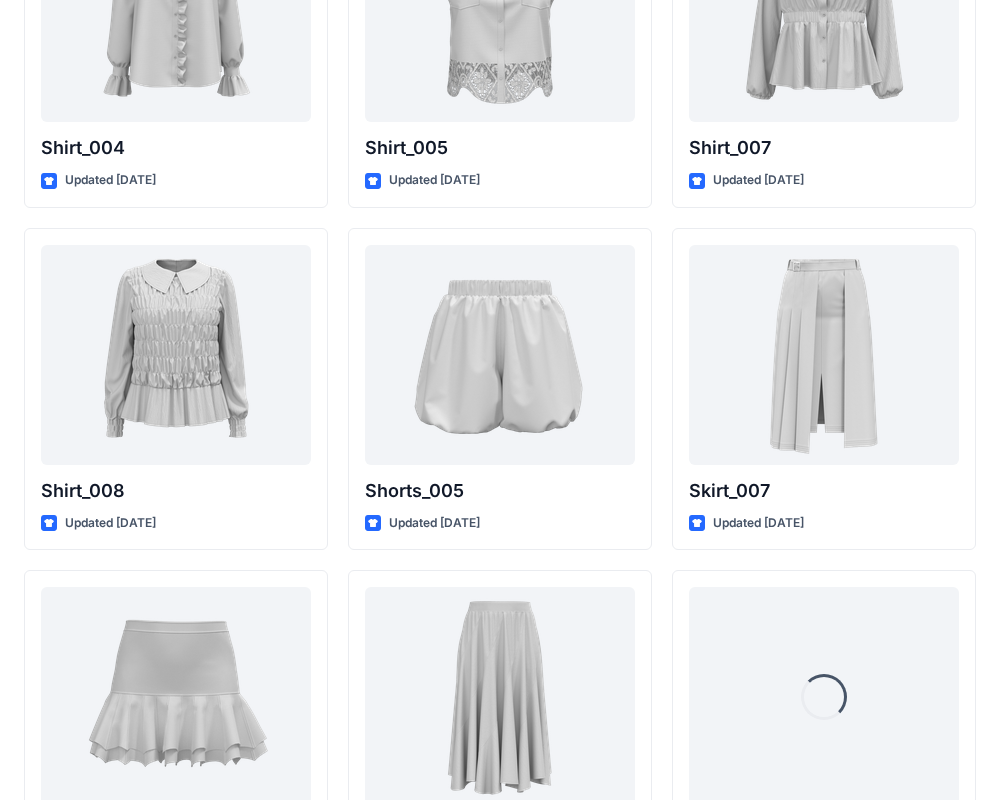 scroll, scrollTop: 6041, scrollLeft: 0, axis: vertical 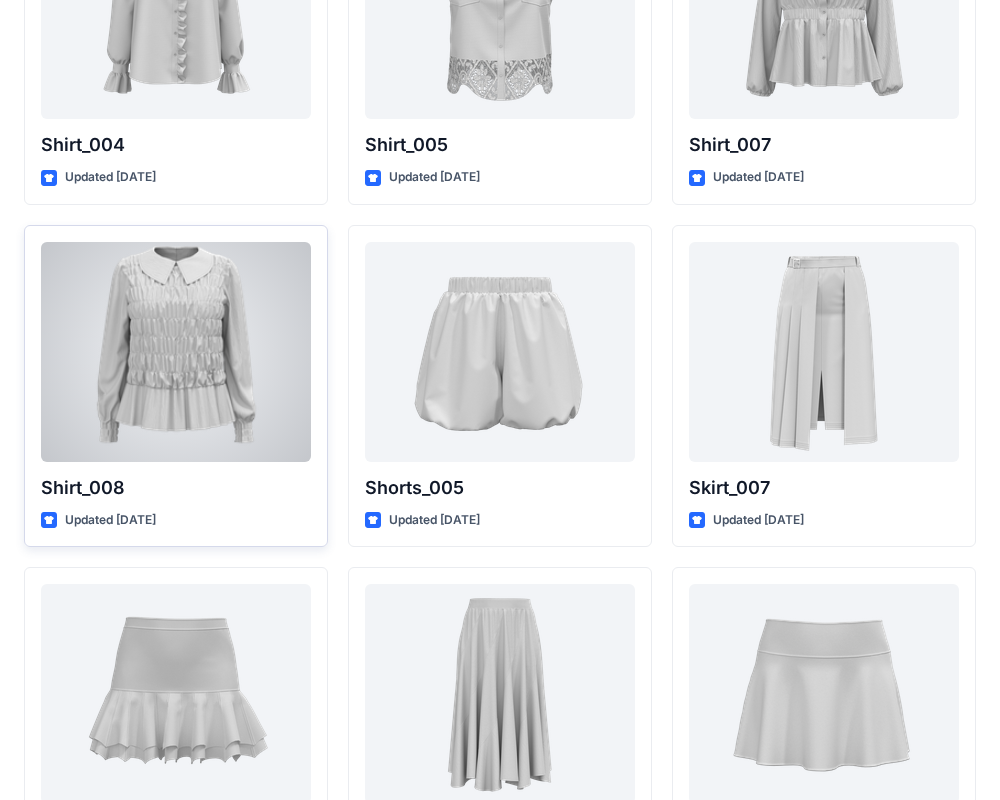 click at bounding box center (176, 352) 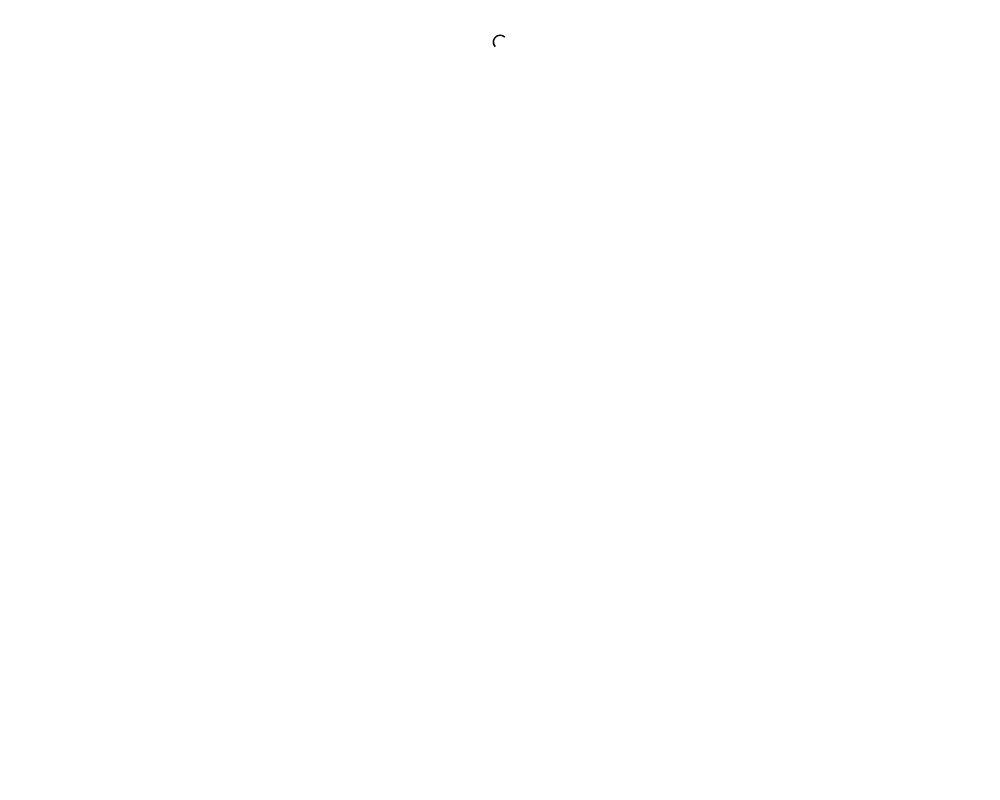 scroll, scrollTop: 0, scrollLeft: 0, axis: both 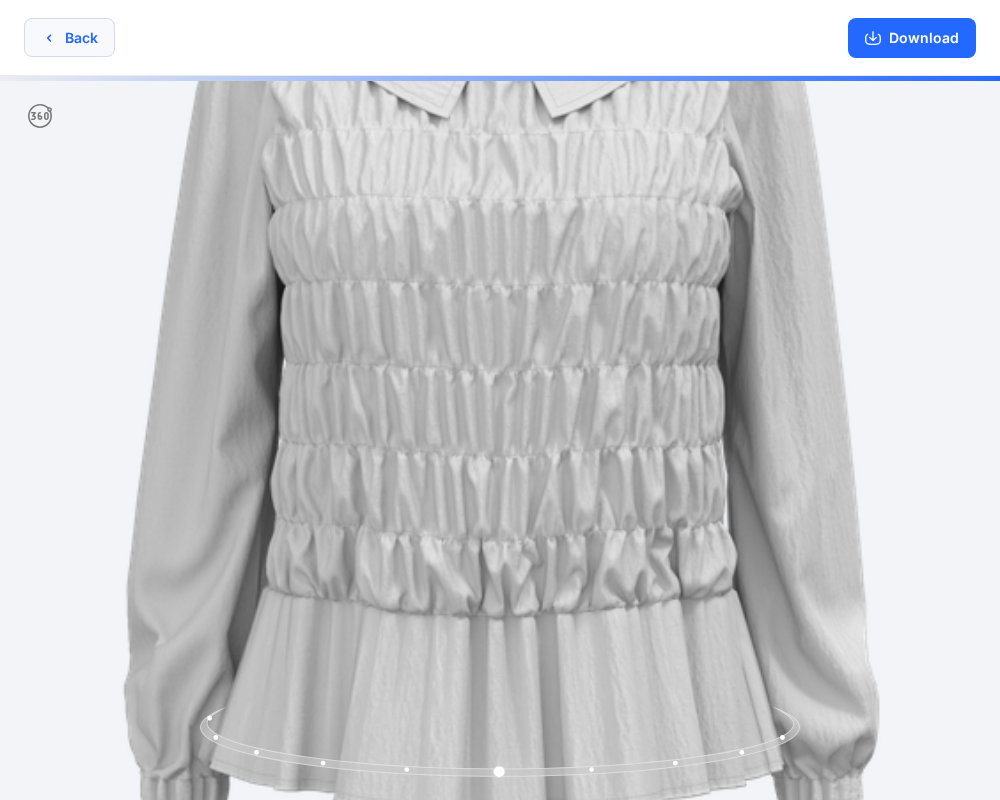 click on "Back" at bounding box center (69, 37) 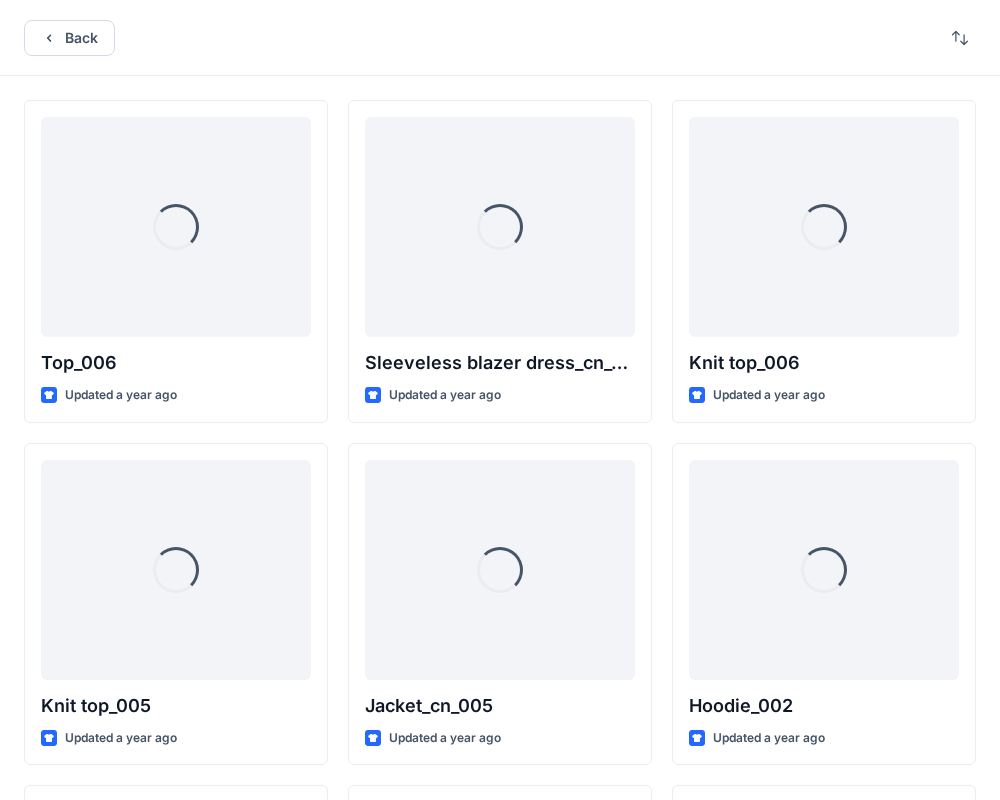 scroll, scrollTop: 6041, scrollLeft: 0, axis: vertical 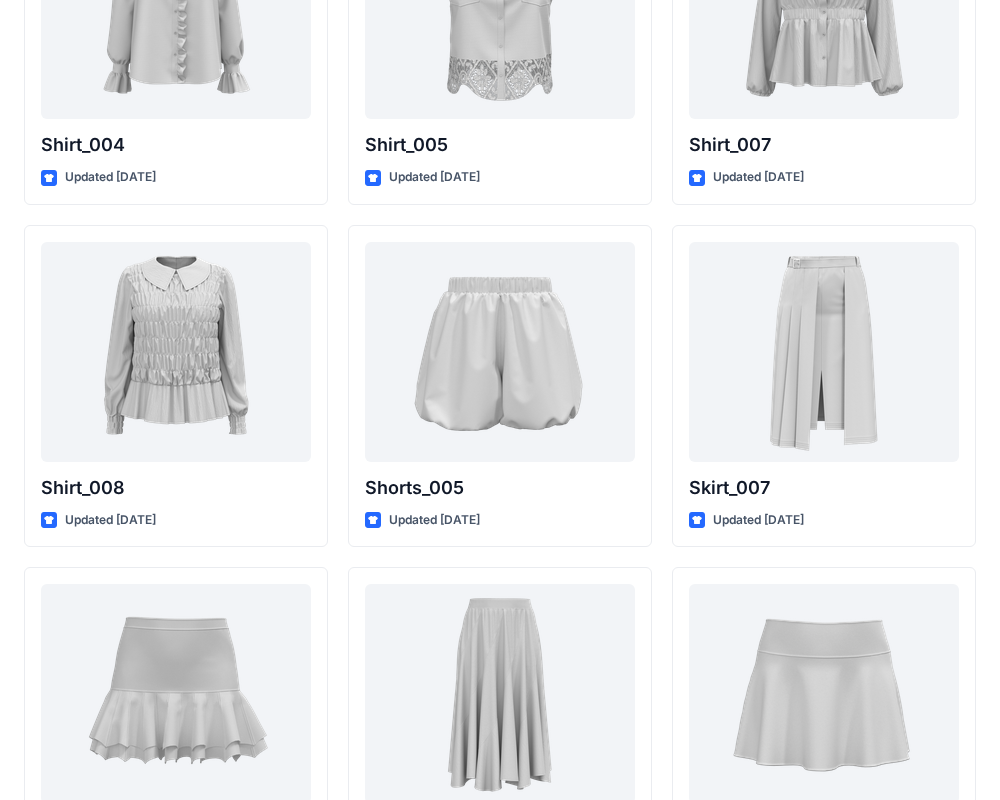 click on "Top_006 Updated a year ago Knit top_005 Updated a year ago Dress_cn_028 Updated a year ago Down jacket_cn_003 Updated a year ago Bra_cn_002 Updated a year ago Blazer_cn_004 Updated a year ago Bucket Hat 2 Updated a year ago Dress_024 Updated [DATE] Coat_001 Updated [DATE] Dress_012 Updated [DATE] Dress_015 Updated [DATE] Dress_018 Updated [DATE] Dress_021 Updated [DATE] Dress_025 Updated [DATE] Jacket_003 Updated [DATE] Jeans_003 Updated [DATE] Knit top_004 Updated [DATE] Shirt_004 Updated [DATE] Shirt_008 Updated [DATE] Skirt_008 Updated [DATE] Sleeveless blazer dress_cn_001 Updated a year ago Jacket_cn_005 Updated a year ago Dress_029 Updated a year ago Cape_cn_002 Updated a year ago Blazer_cn_006 Updated a year ago Blazer_cn_003 Updated a year ago Bucket Hat 1 Updated a year ago Blazer_002 Updated [DATE] Downjacket_002 Updated [DATE] Dress_013 Updated [DATE] Dress_016 Updated [DATE] Dress_019 Updated [DATE] Dress_022" at bounding box center (500, -2526) 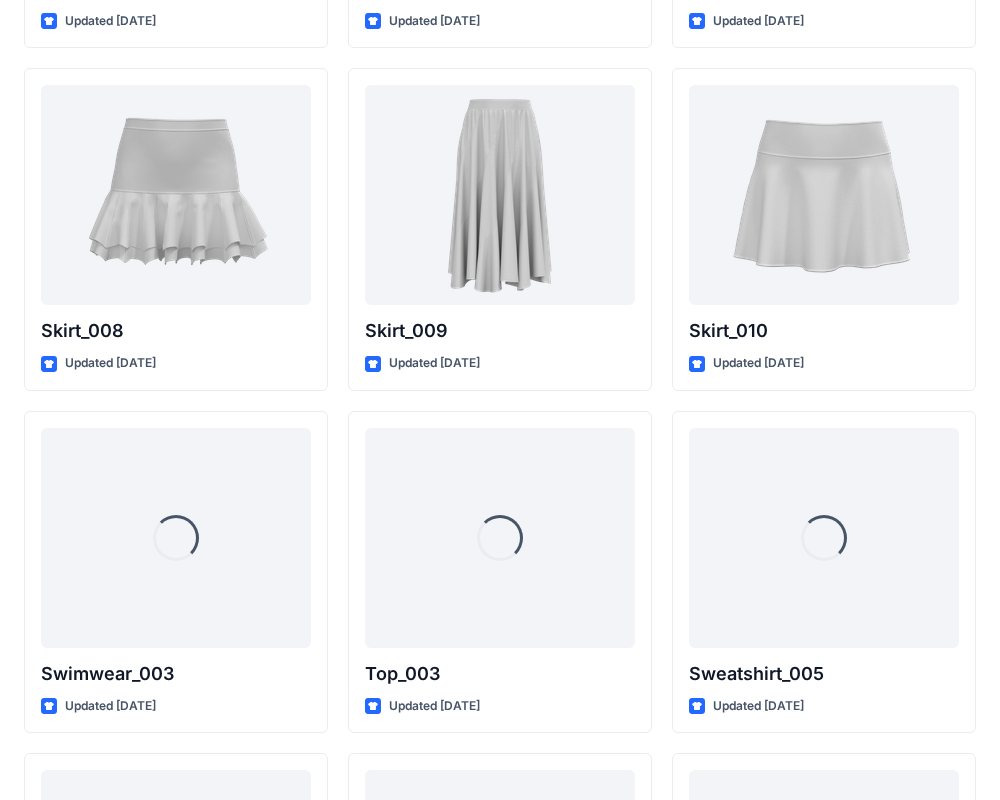 scroll, scrollTop: 6537, scrollLeft: 0, axis: vertical 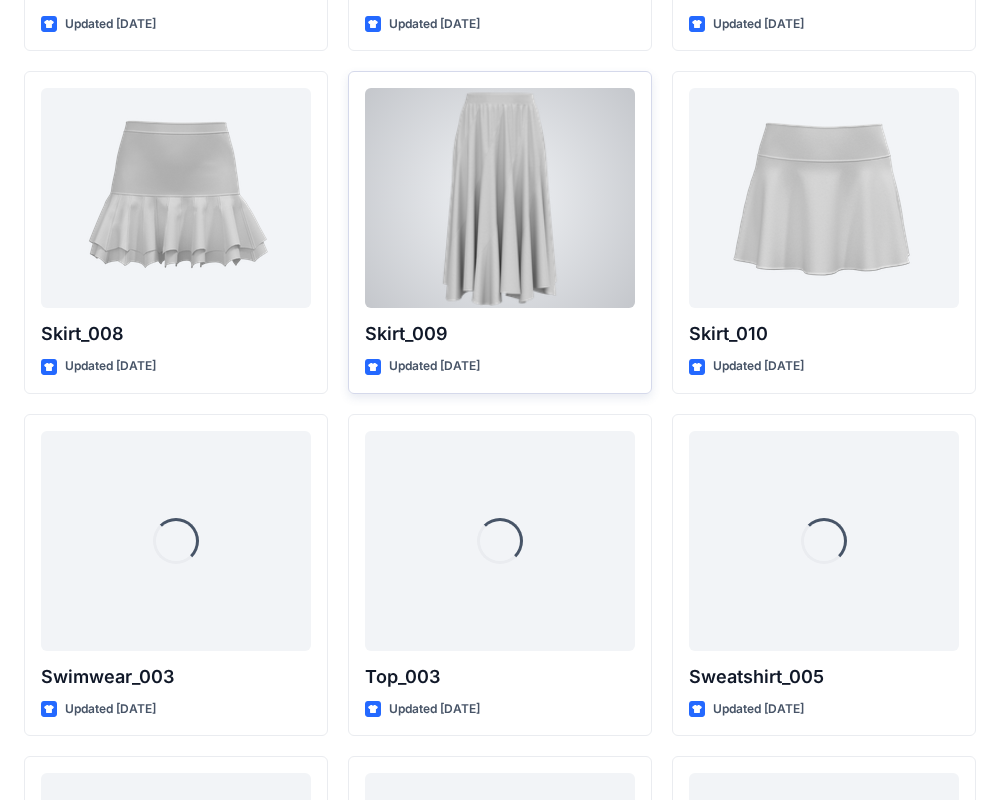 click at bounding box center [500, 198] 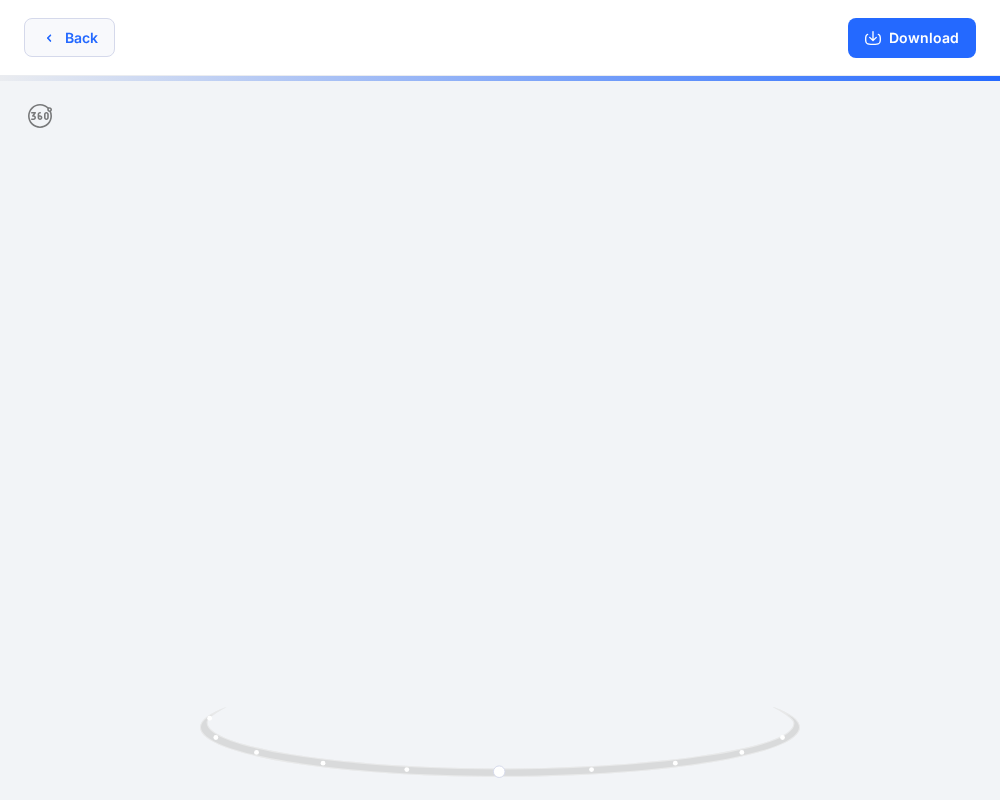 click on "Back" at bounding box center (69, 37) 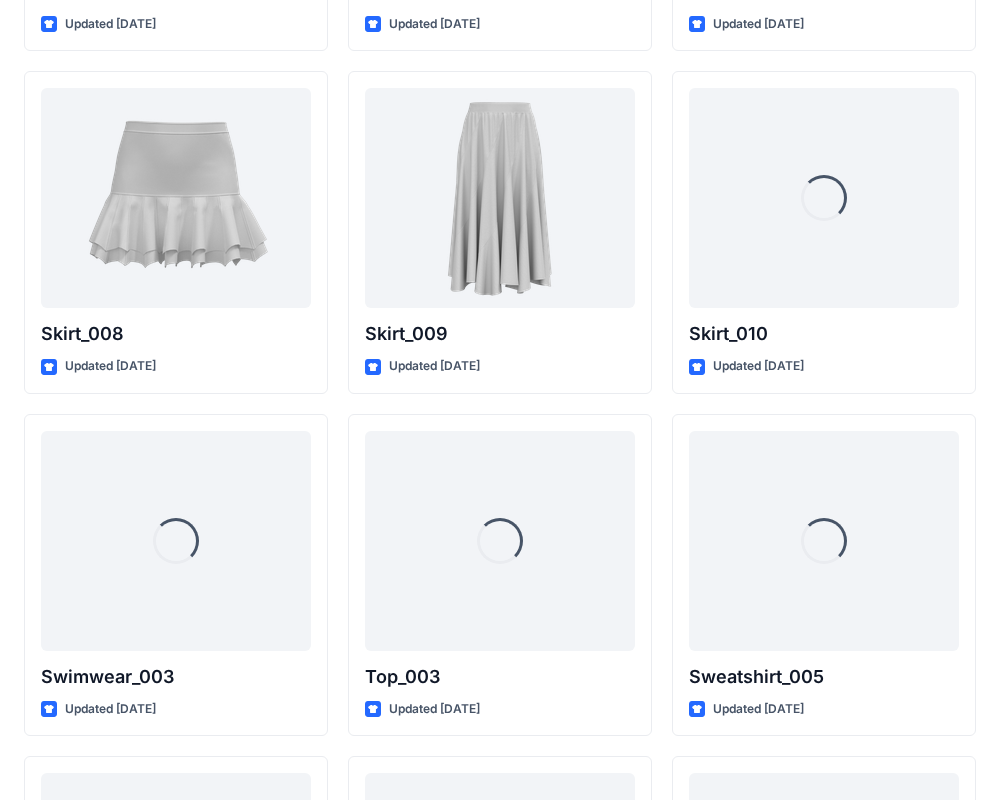 click on "Top_006 Updated a year ago Knit top_005 Updated a year ago Dress_cn_028 Updated a year ago Down jacket_cn_003 Updated a year ago Bra_cn_002 Updated a year ago Blazer_cn_004 Updated a year ago Bucket Hat 2 Updated a year ago Dress_024 Updated [DATE] Coat_001 Updated [DATE] Dress_012 Updated [DATE] Dress_015 Updated [DATE] Dress_018 Updated [DATE] Dress_021 Updated [DATE] Dress_025 Updated [DATE] Jacket_003 Updated [DATE] Jeans_003 Updated [DATE] Knit top_004 Updated [DATE] Shirt_004 Updated [DATE] Shirt_008 Updated [DATE] Skirt_008 Updated [DATE] Loading... Swimwear_003 Updated [DATE] Loading... Top_004 Updated [DATE] Loading... T-shirt_002 Updated [DATE] Loading... Yoga suit_002 Updated [DATE] Sleeveless blazer dress_cn_001 Updated a year ago Jacket_cn_005 Updated a year ago Dress_029 Updated a year ago Cape_cn_002 Updated a year ago Blazer_cn_006 Updated a year ago Blazer_cn_003 Updated a year ago Bucket Hat 1 Blazer_002" at bounding box center [500, -2337] 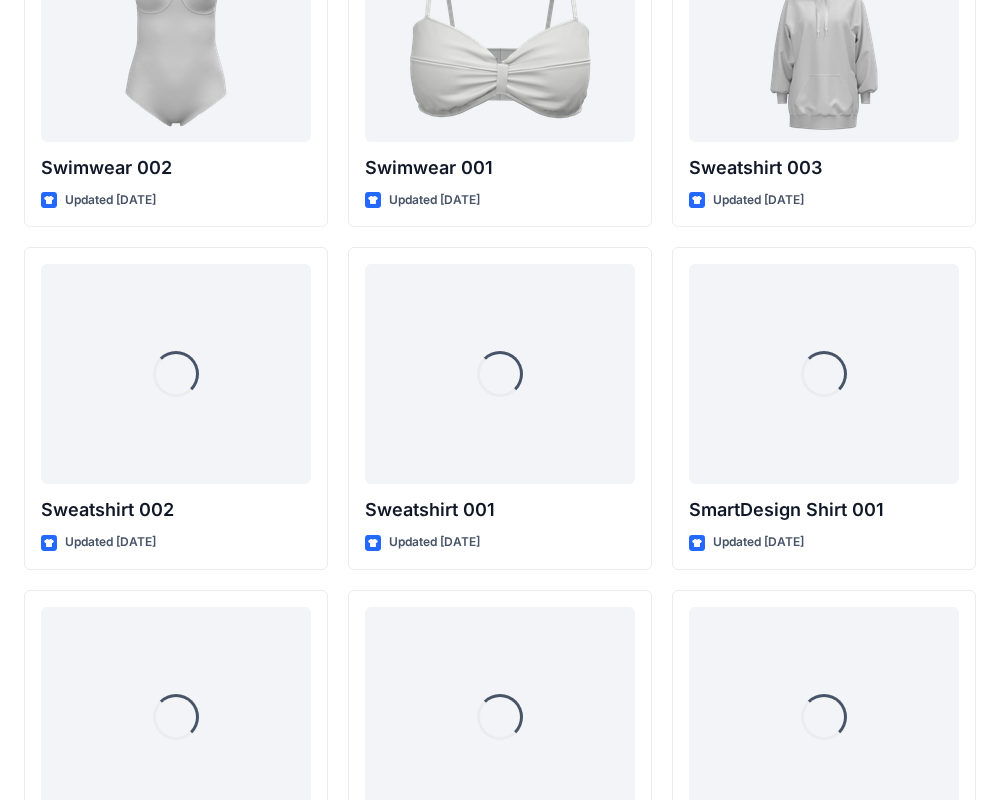 scroll, scrollTop: 9525, scrollLeft: 0, axis: vertical 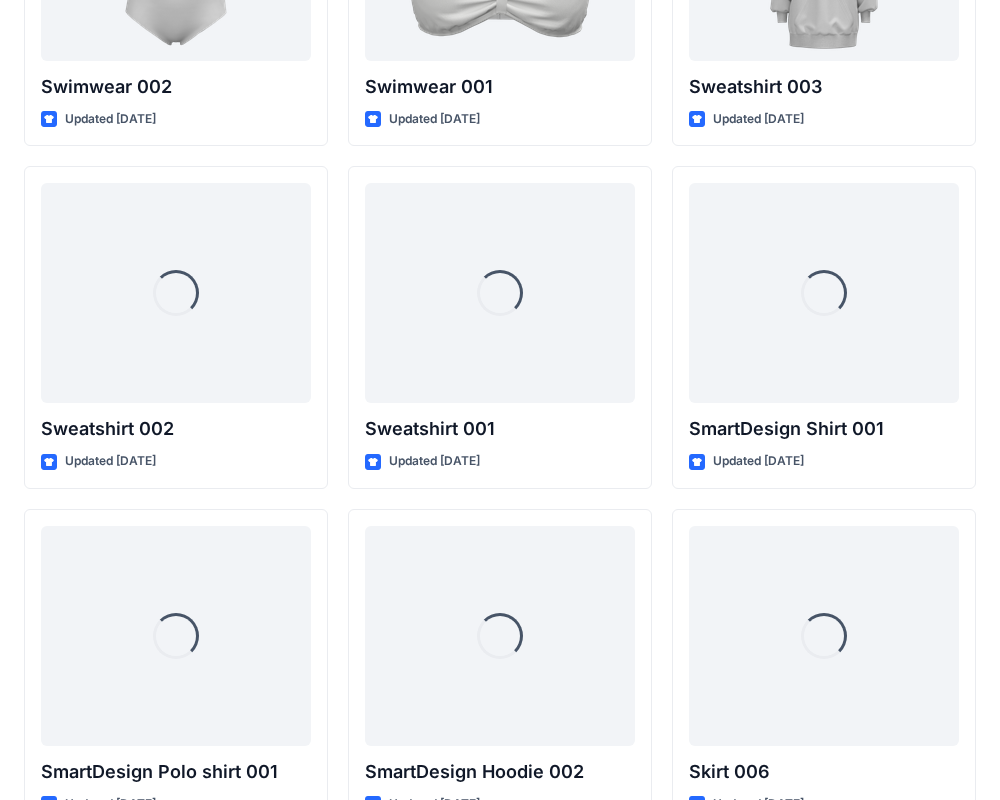 click on "Top_006 Updated a year ago Knit top_005 Updated a year ago Dress_cn_028 Updated a year ago Down jacket_cn_003 Updated a year ago Bra_cn_002 Updated a year ago Blazer_cn_004 Updated a year ago Bucket Hat 2 Updated a year ago Dress_024 Updated [DATE] Coat_001 Updated [DATE] Dress_012 Updated [DATE] Dress_015 Updated [DATE] Dress_018 Updated [DATE] Dress_021 Updated [DATE] Dress_025 Updated [DATE] Jacket_003 Updated [DATE] Jeans_003 Updated [DATE] Knit top_004 Updated [DATE] Shirt_004 Updated [DATE] Shirt_008 Updated [DATE] Skirt_008 Updated [DATE] Swimwear_003 Updated [DATE] Top_004 Updated [DATE] T-shirt_002 Updated [DATE] Yoga suit_002 Updated [DATE] Yoga suit_005 Updated [DATE] Casual pants 002 Updated [DATE] Vest 001 Updated [DATE] Swimwear 002 Updated [DATE] Loading... Sweatshirt 002 Updated [DATE] Loading... SmartDesign Polo shirt 001 Updated [DATE] Loading... Skirt 005 Updated [DATE]" at bounding box center [500, -3954] 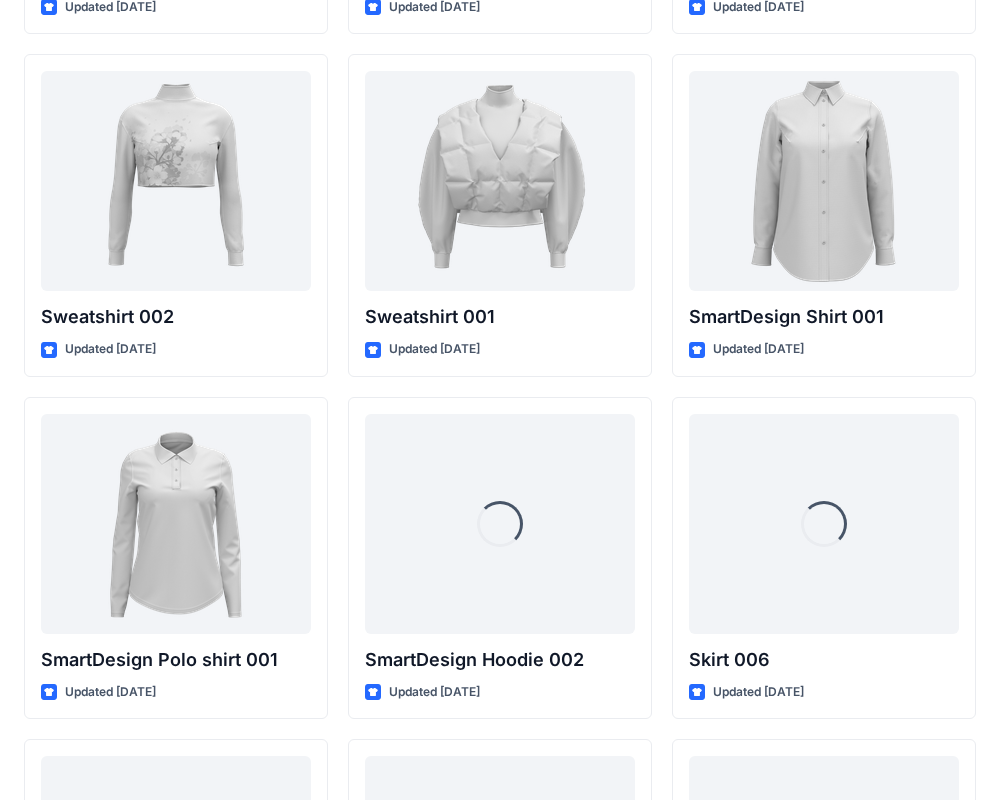 scroll, scrollTop: 9670, scrollLeft: 0, axis: vertical 